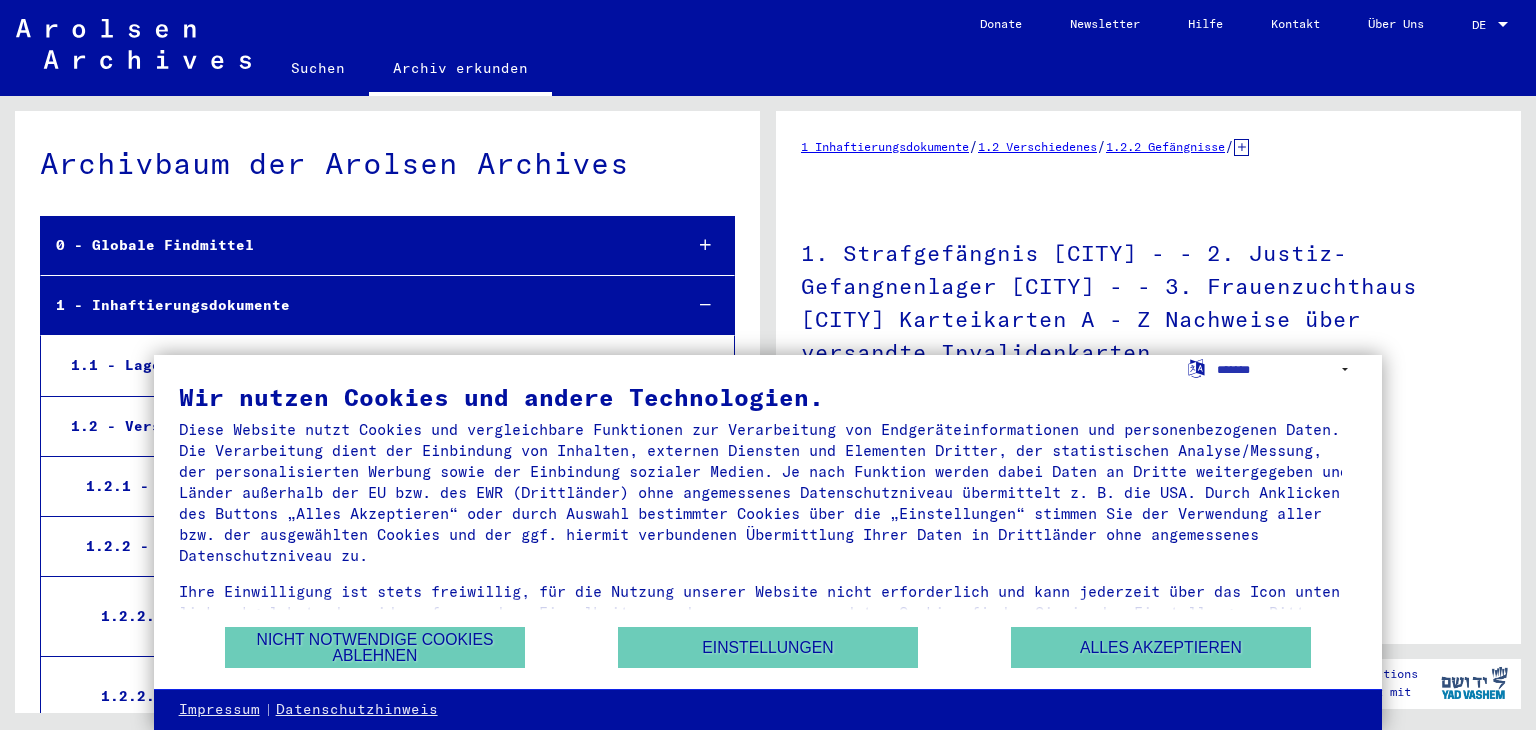 scroll, scrollTop: 0, scrollLeft: 0, axis: both 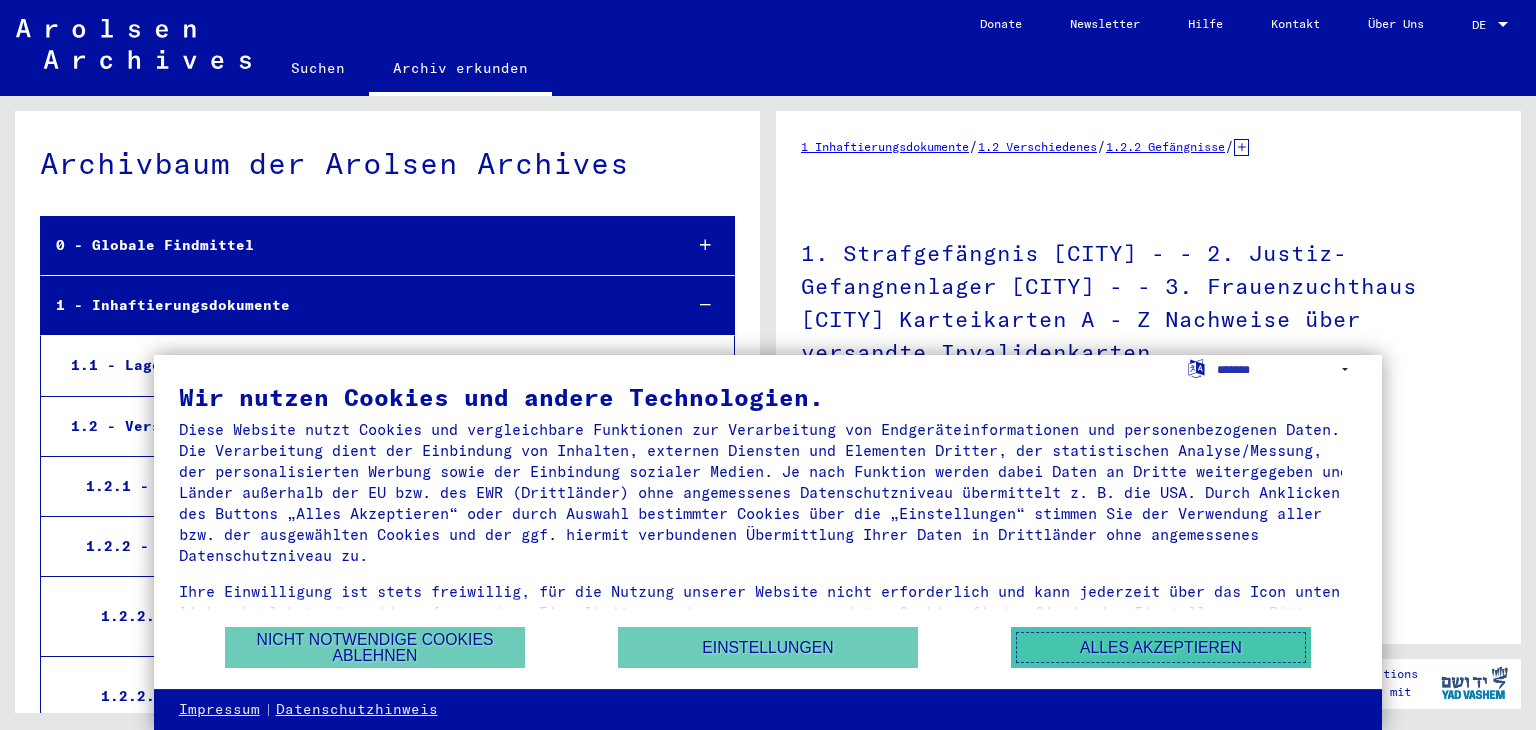 click on "Alles akzeptieren" at bounding box center (1161, 647) 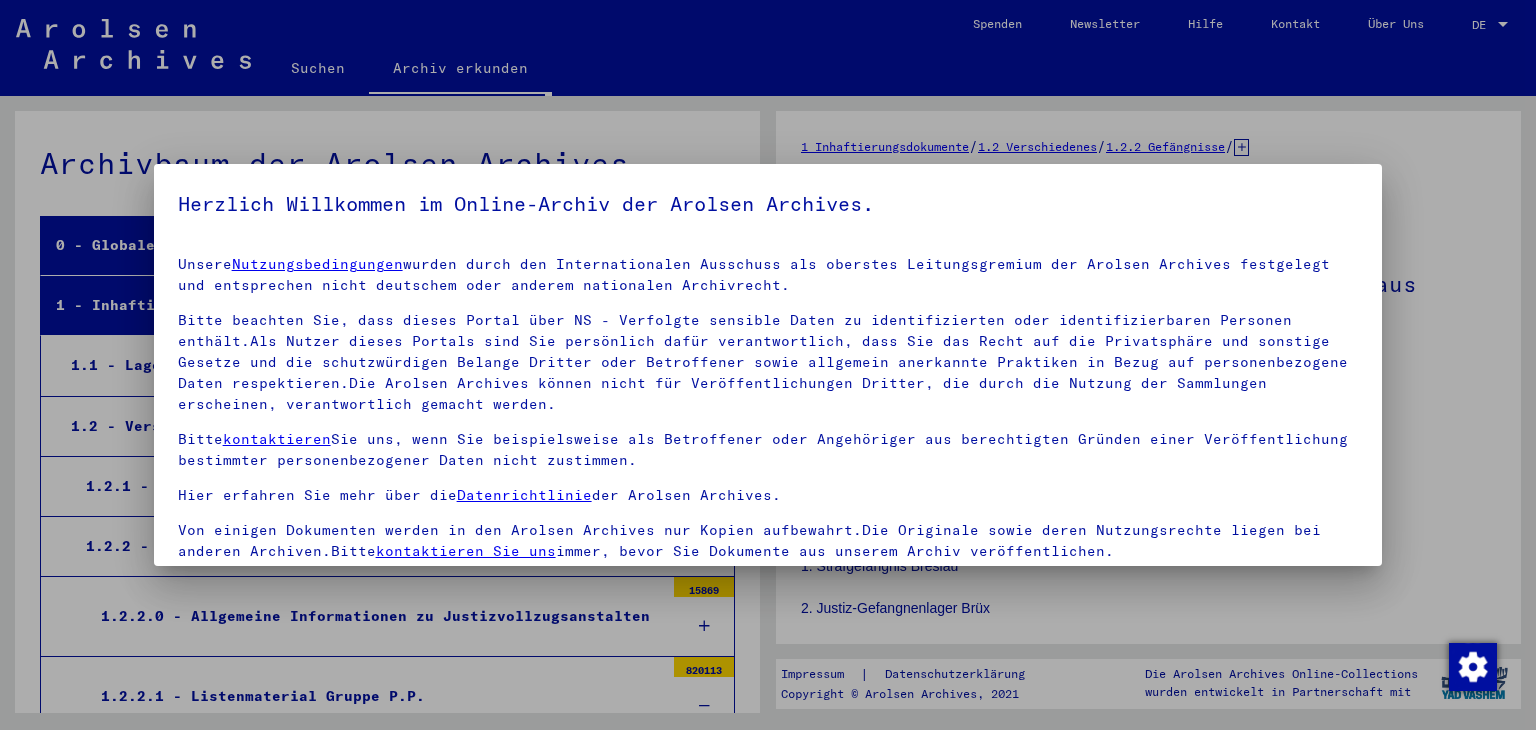 scroll, scrollTop: 4527, scrollLeft: 0, axis: vertical 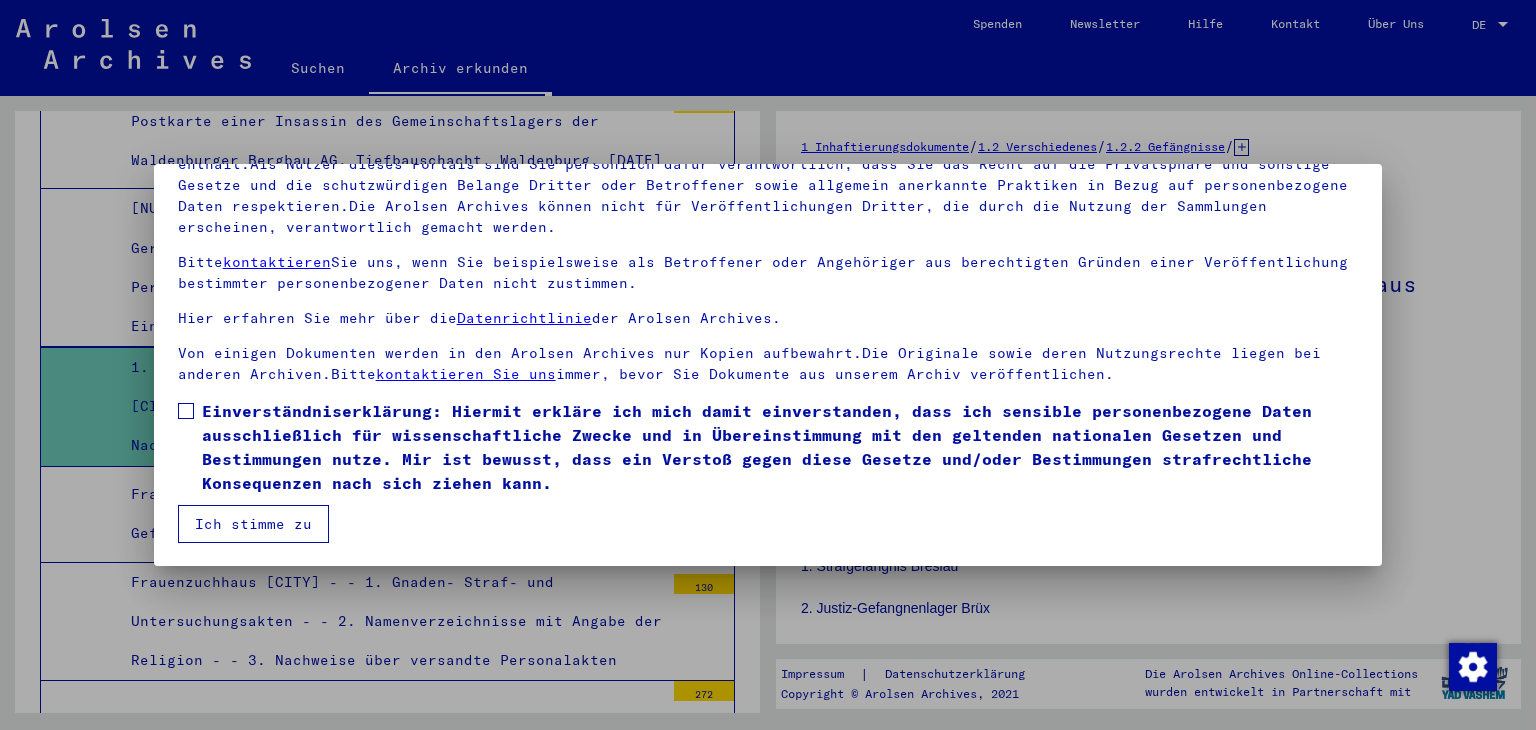click on "Ich stimme zu" at bounding box center (253, 524) 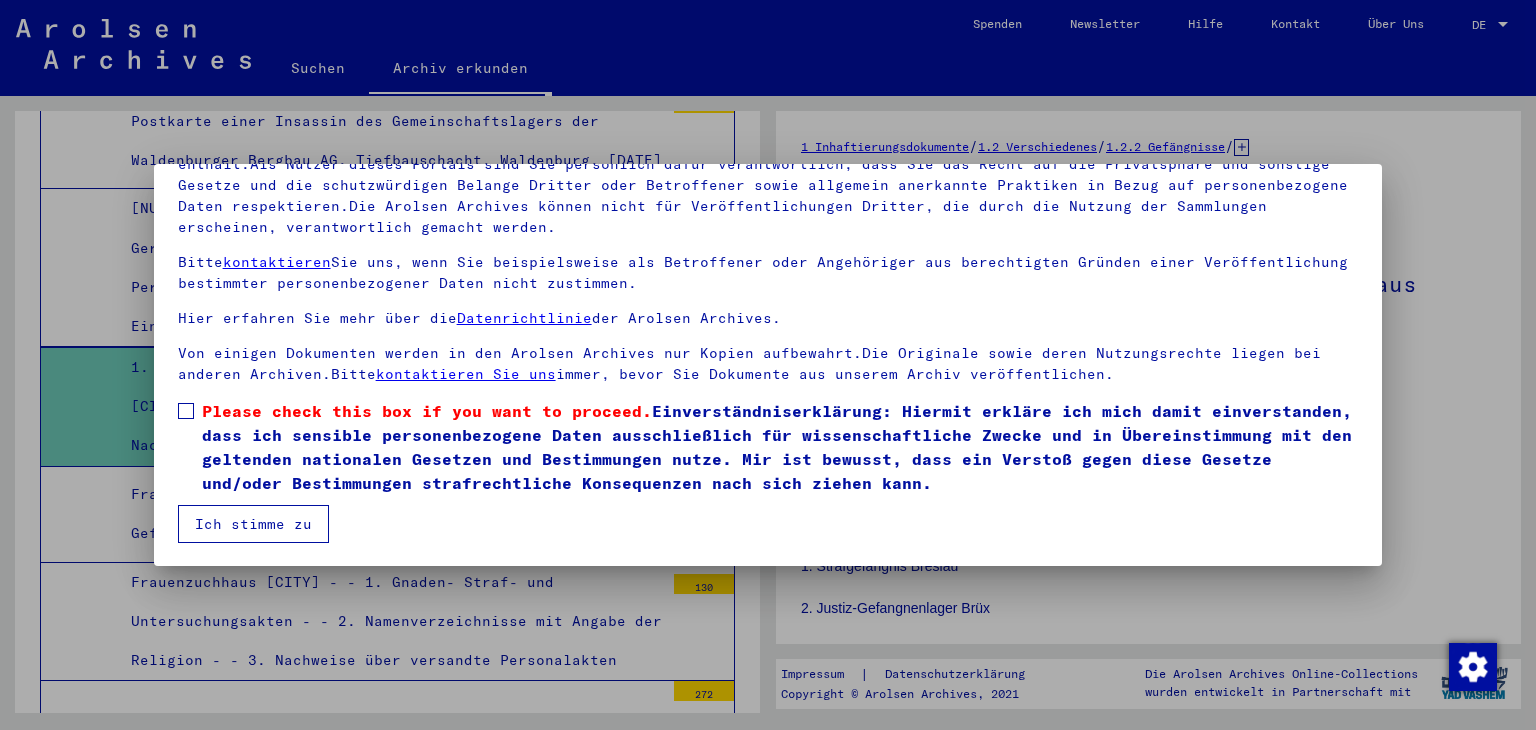 click on "Ich stimme zu" at bounding box center [253, 524] 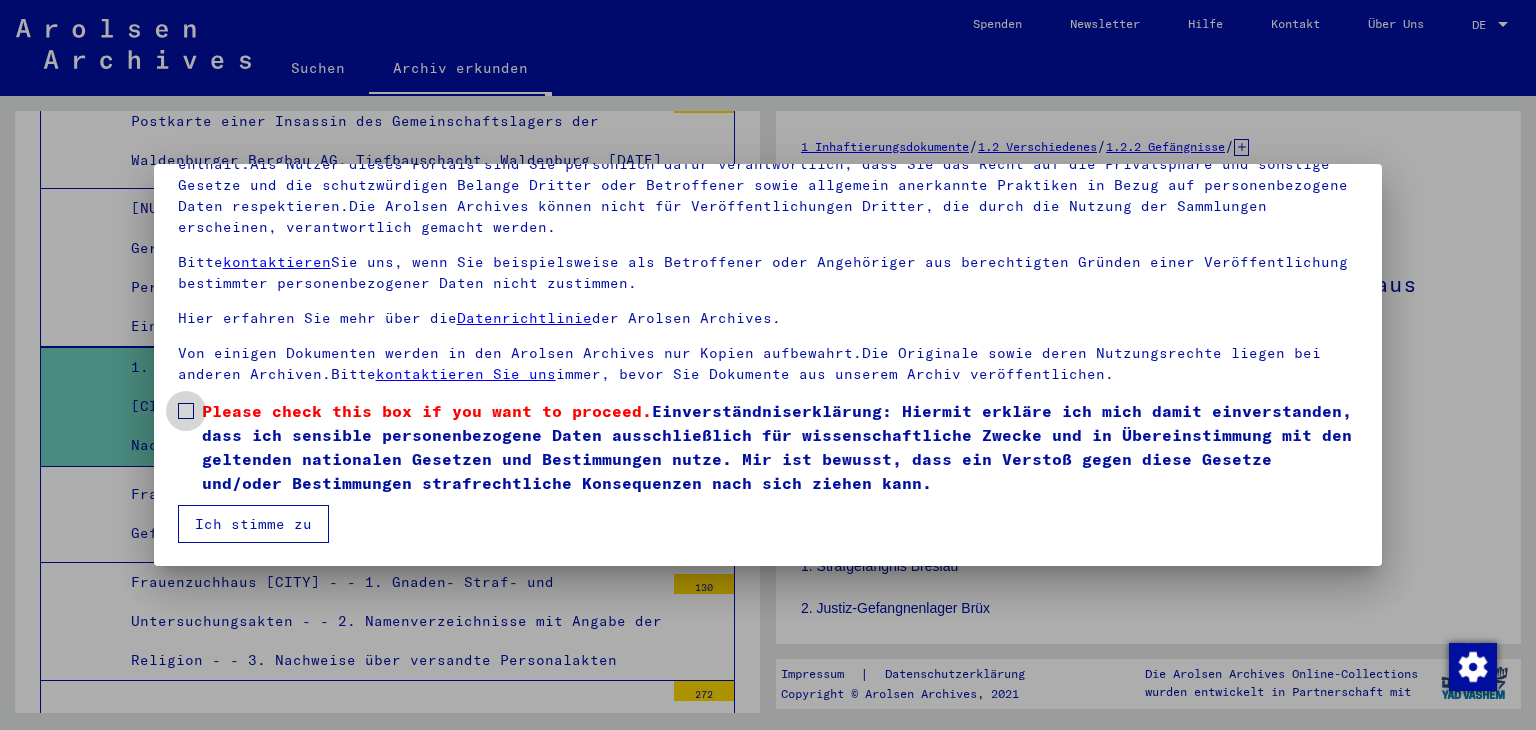 click at bounding box center (186, 411) 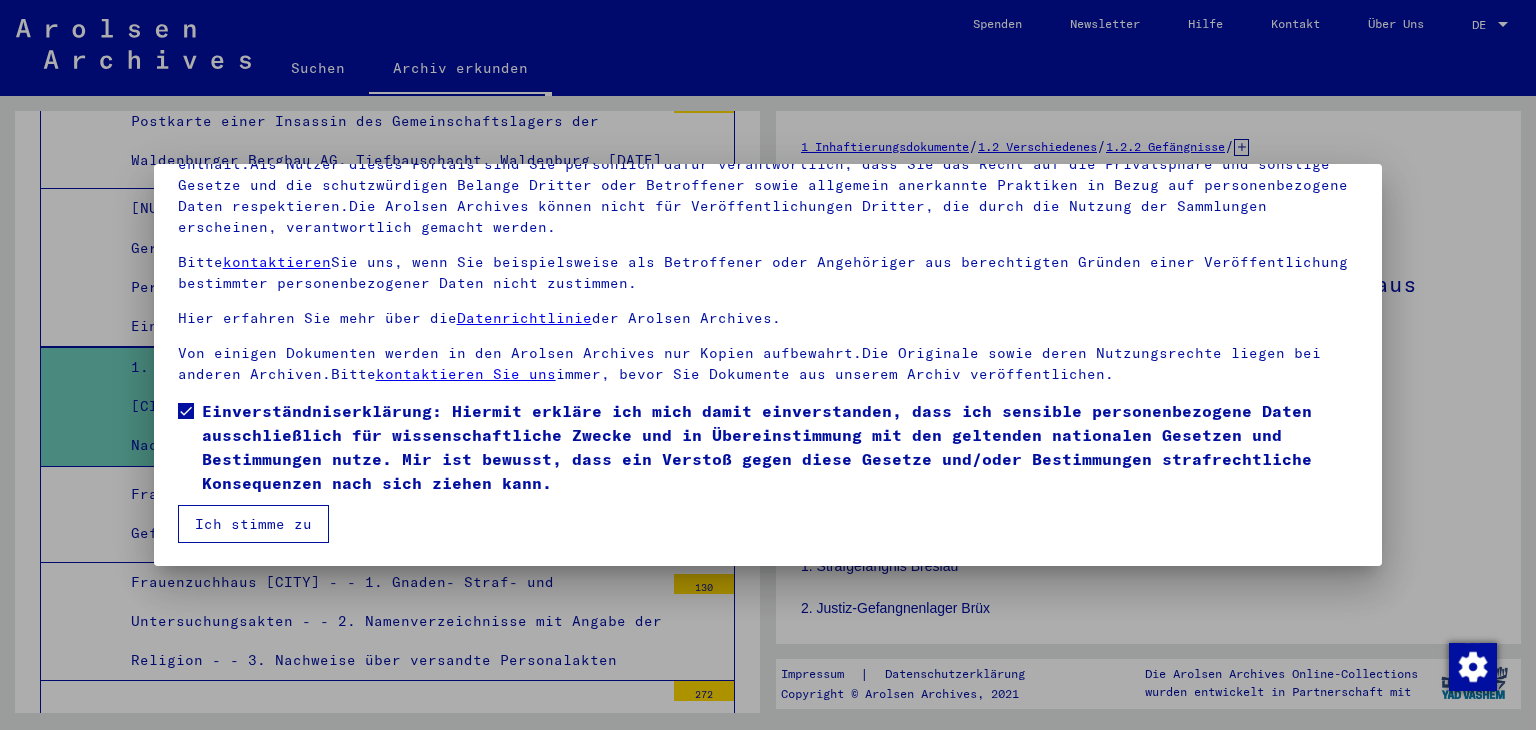 click on "Ich stimme zu" at bounding box center [253, 524] 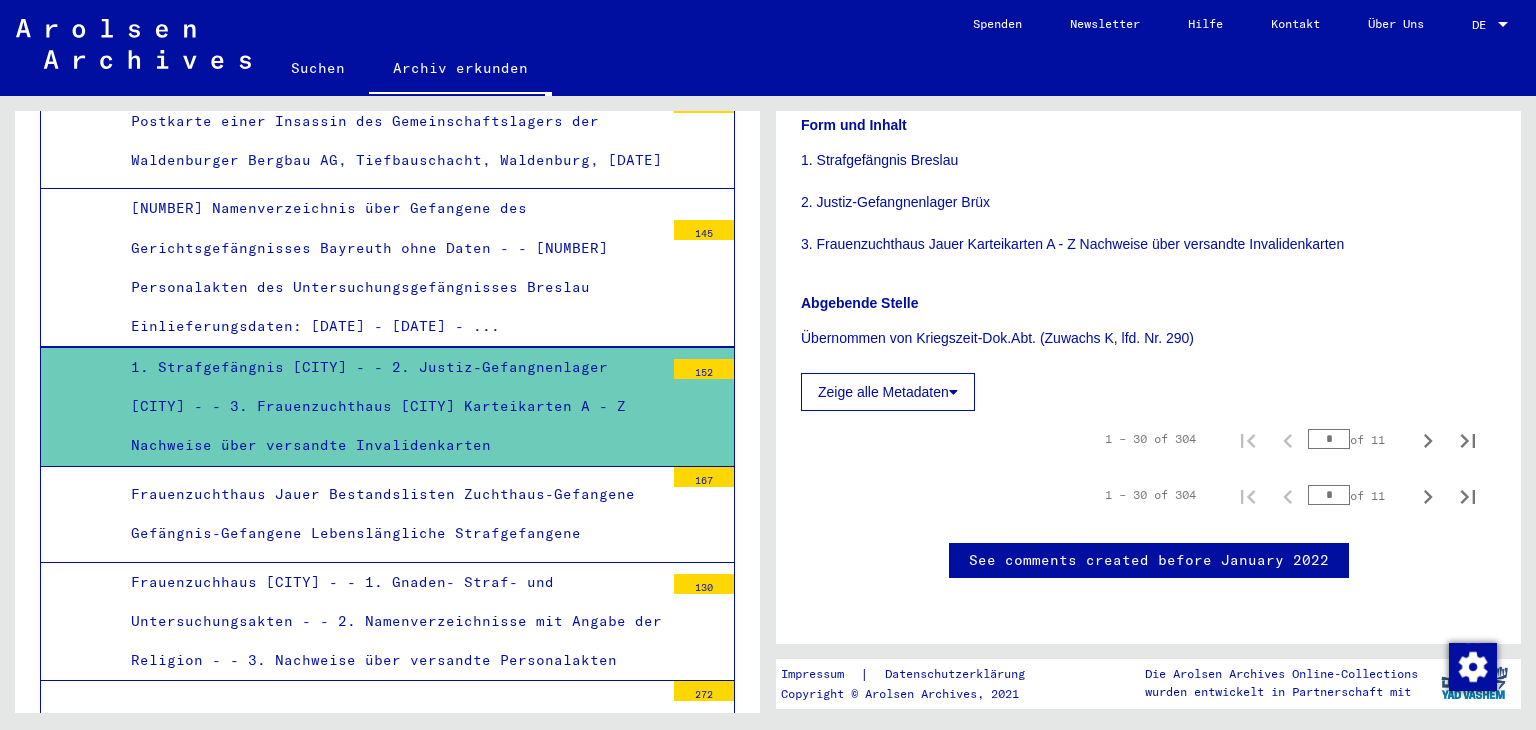 scroll, scrollTop: 700, scrollLeft: 0, axis: vertical 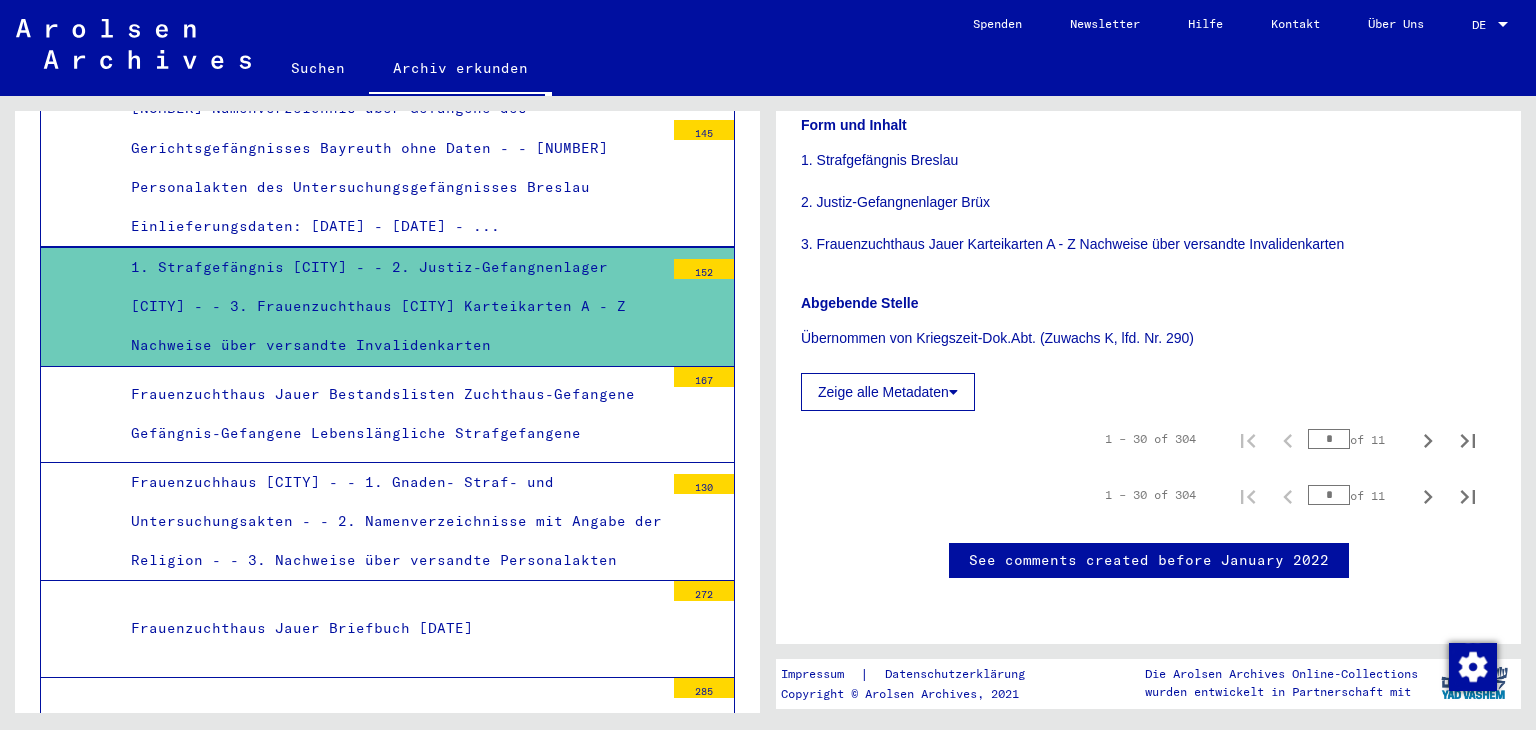 click on "1. Strafgefängnis [CITY] - - 2. Justiz-Gefangnenlager [CITY] - - 3. Frauenzuchthaus [CITY] Karteikarten A - Z Nachweise über versandte Invalidenkarten" at bounding box center (390, 307) 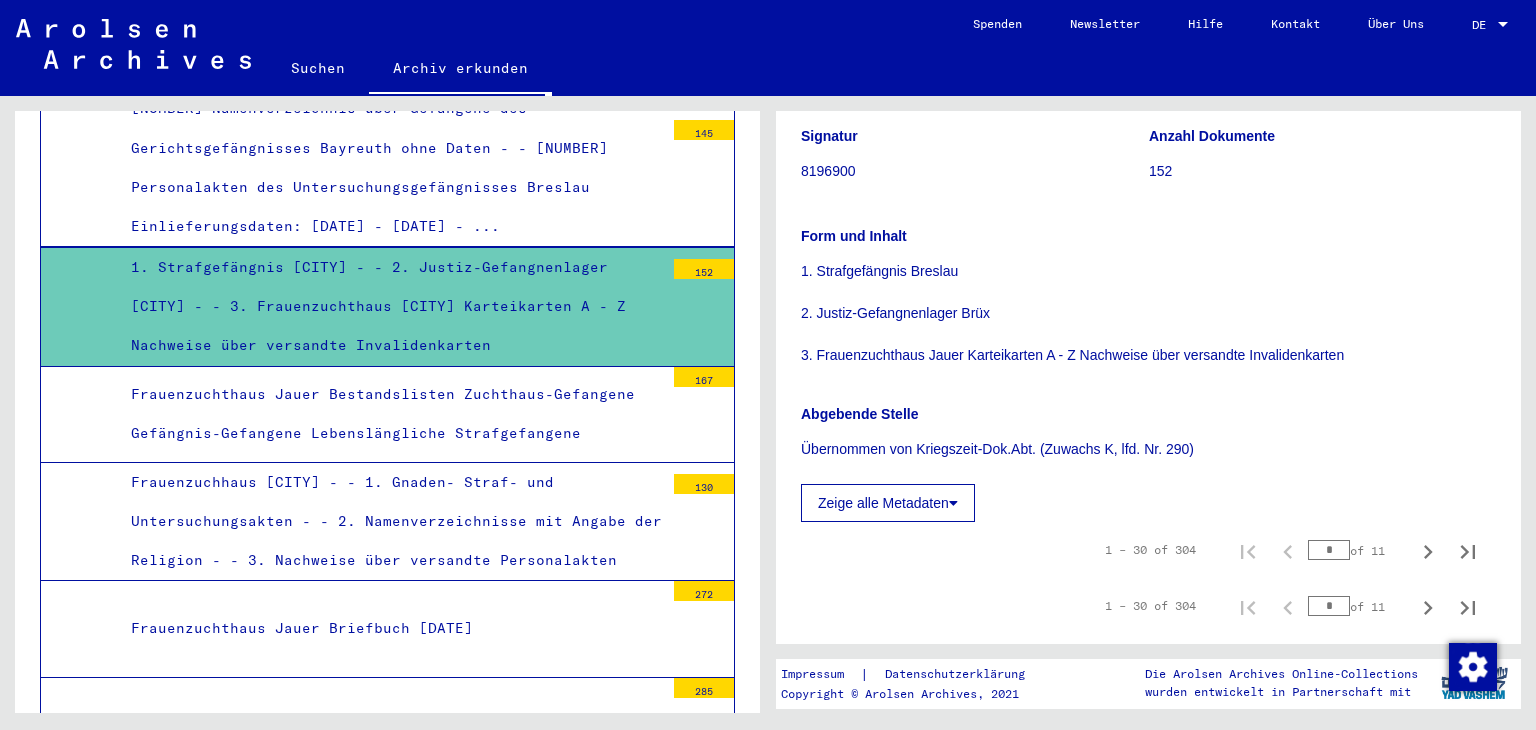 scroll, scrollTop: 300, scrollLeft: 0, axis: vertical 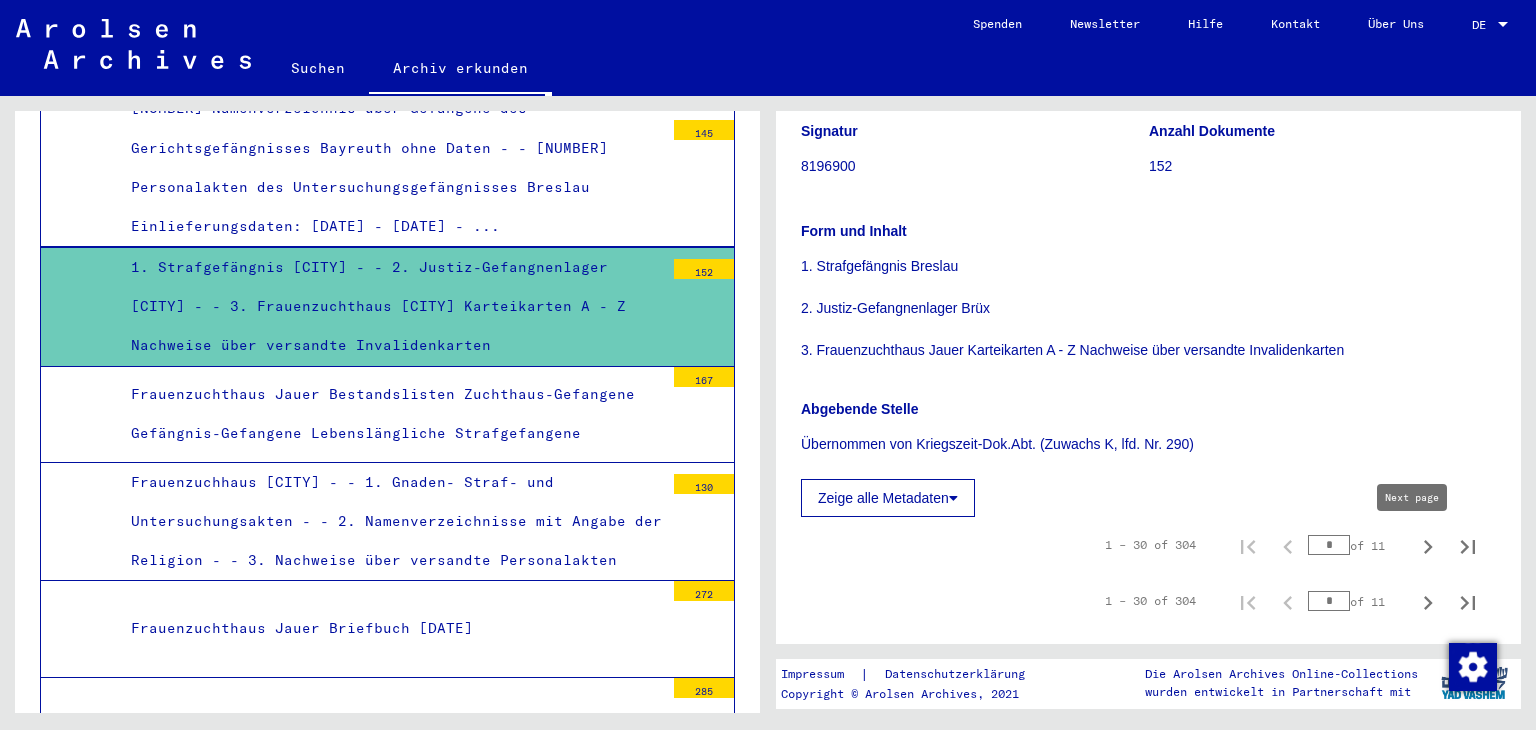 click 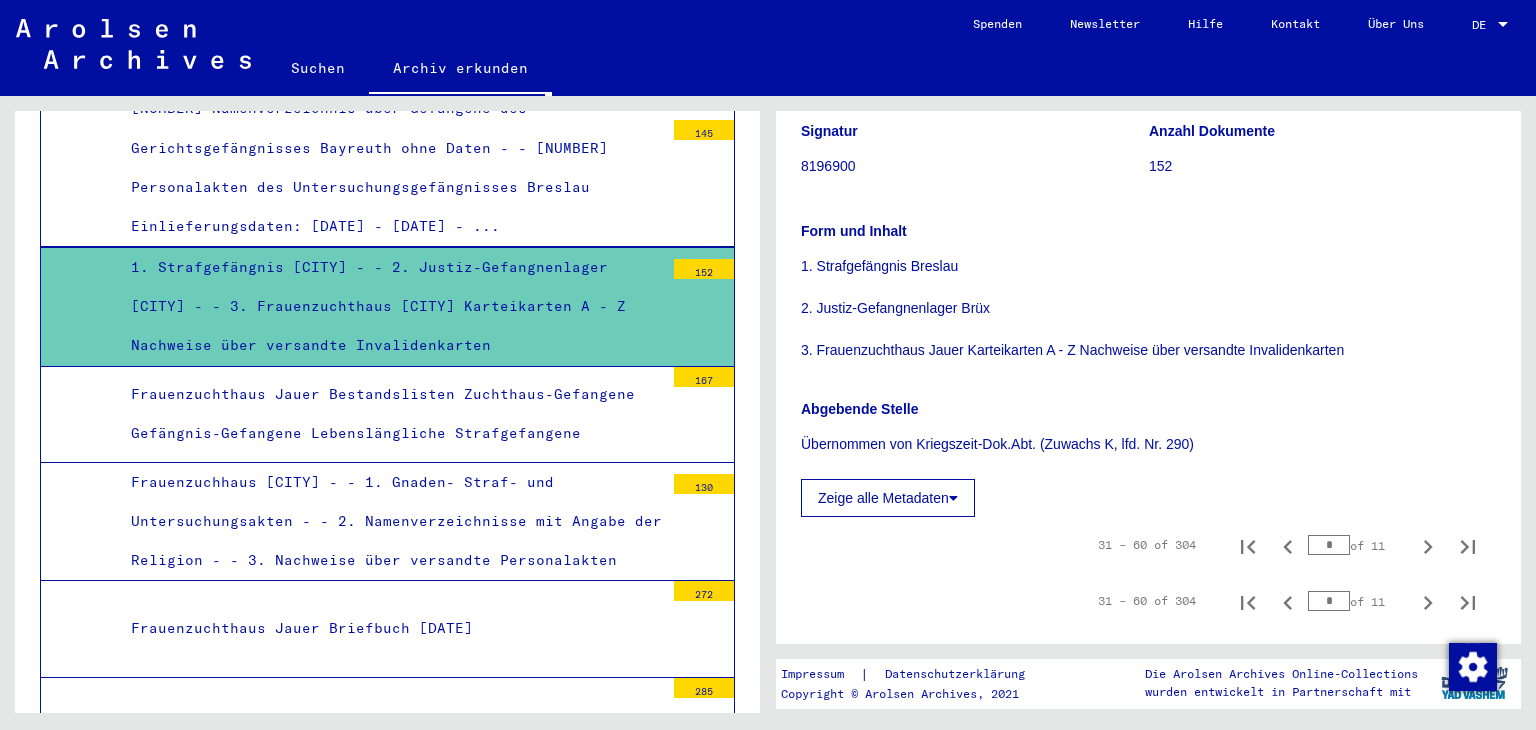 click 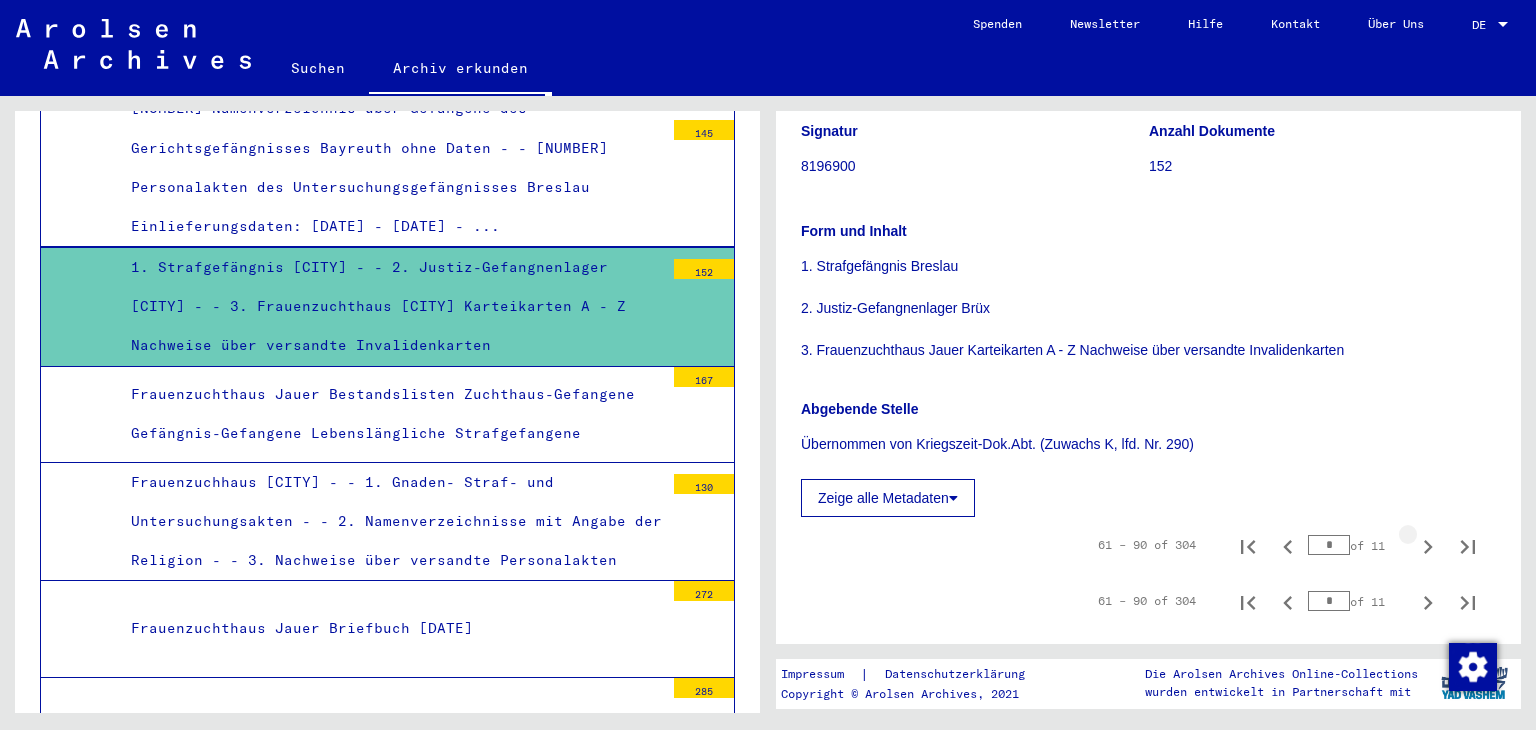 type on "*" 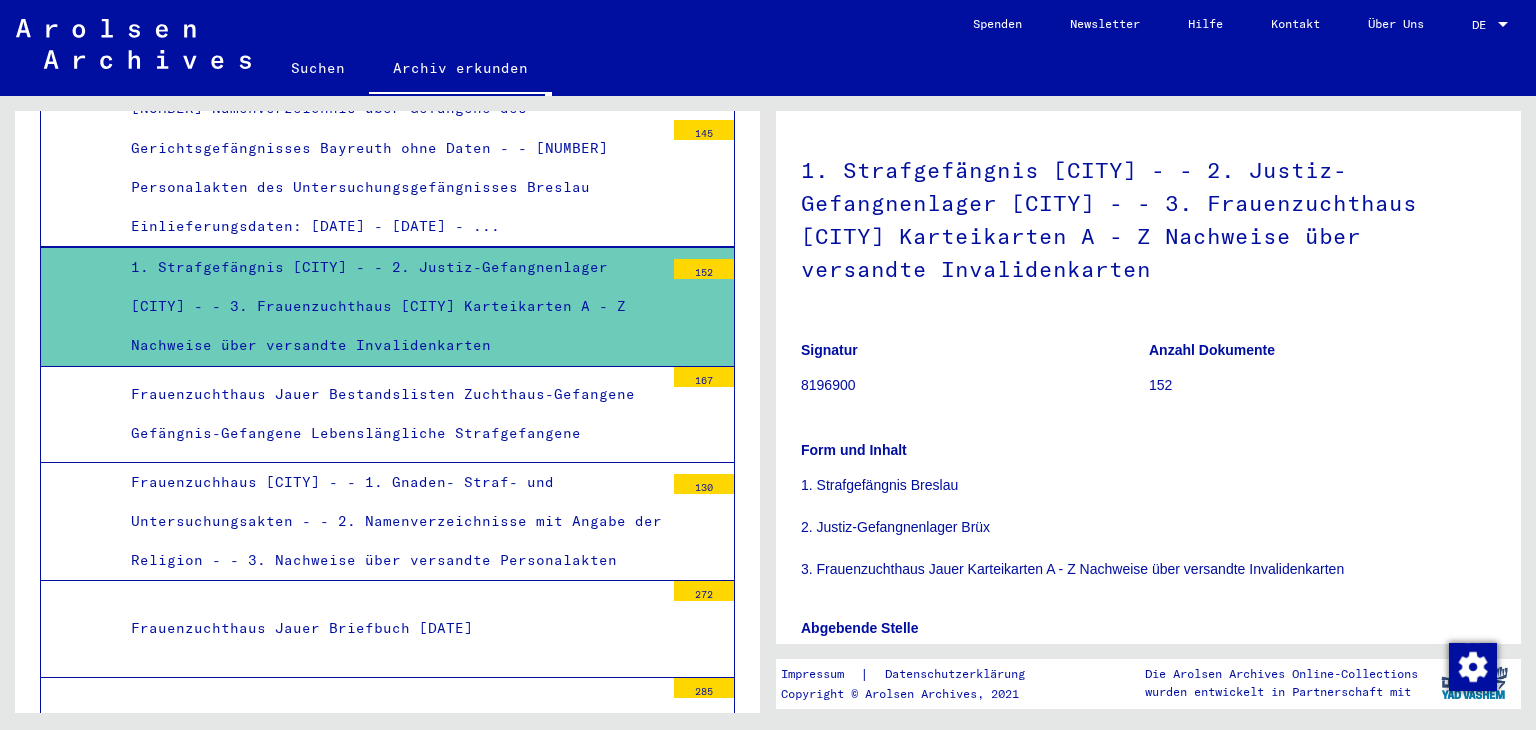 scroll, scrollTop: 0, scrollLeft: 0, axis: both 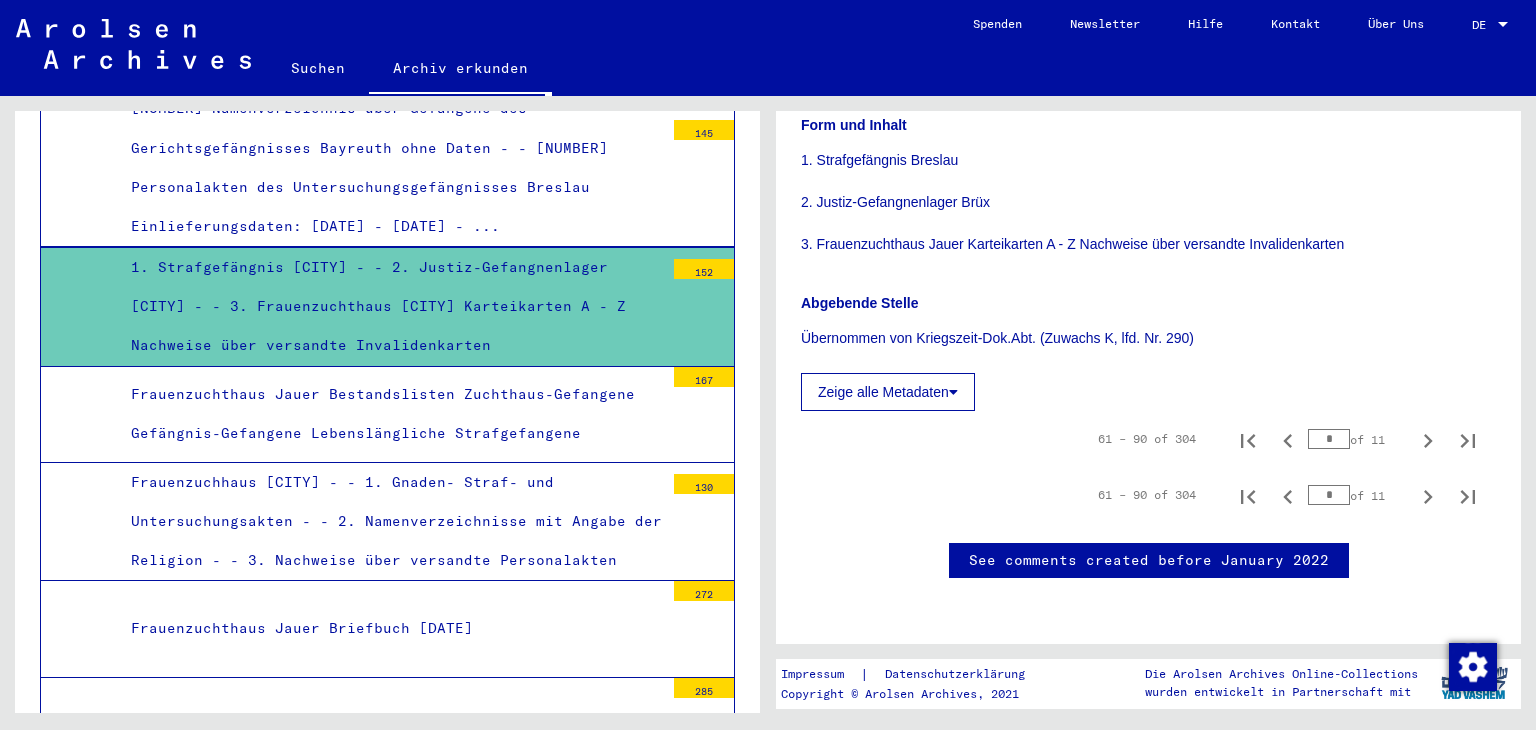 click on "See comments created before January 2022" 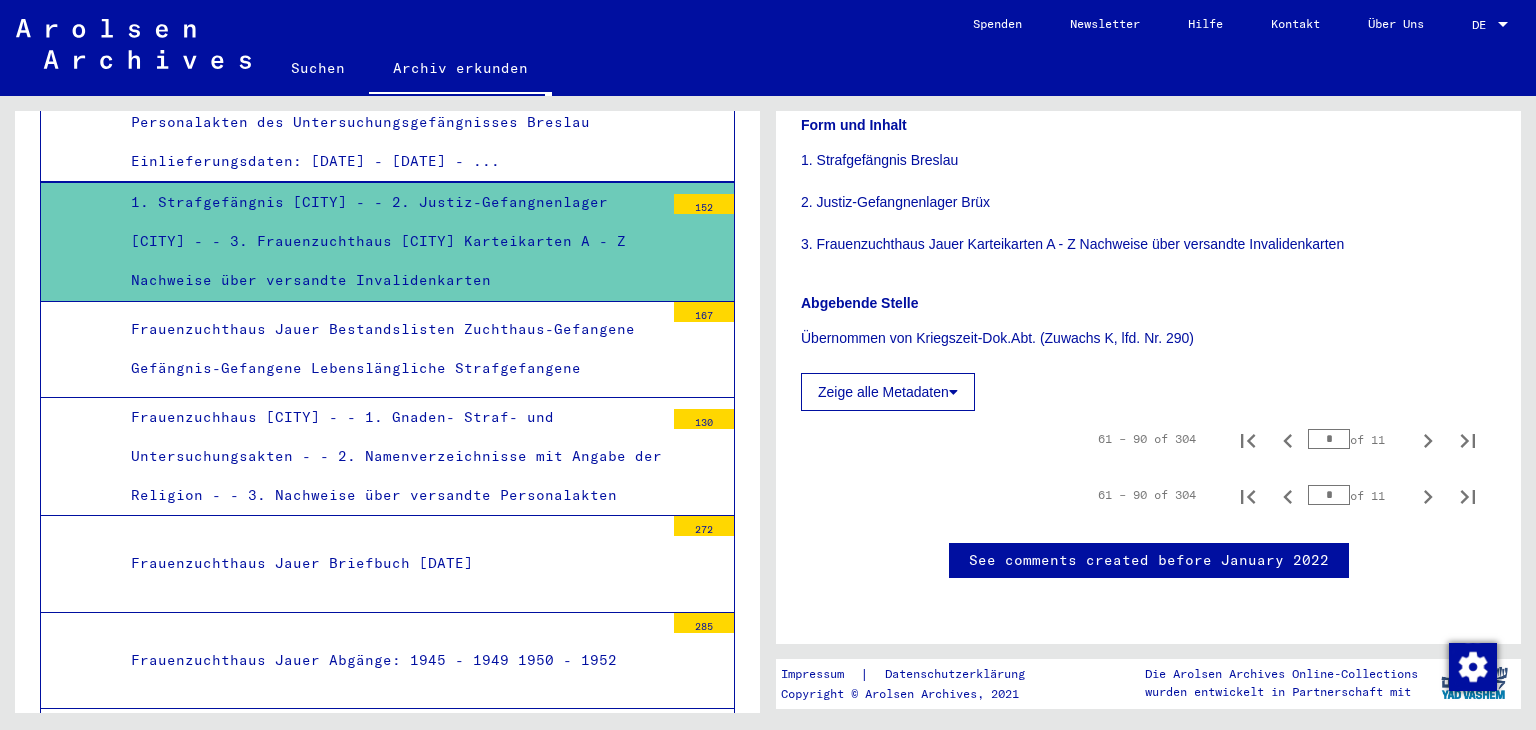 scroll, scrollTop: 4527, scrollLeft: 0, axis: vertical 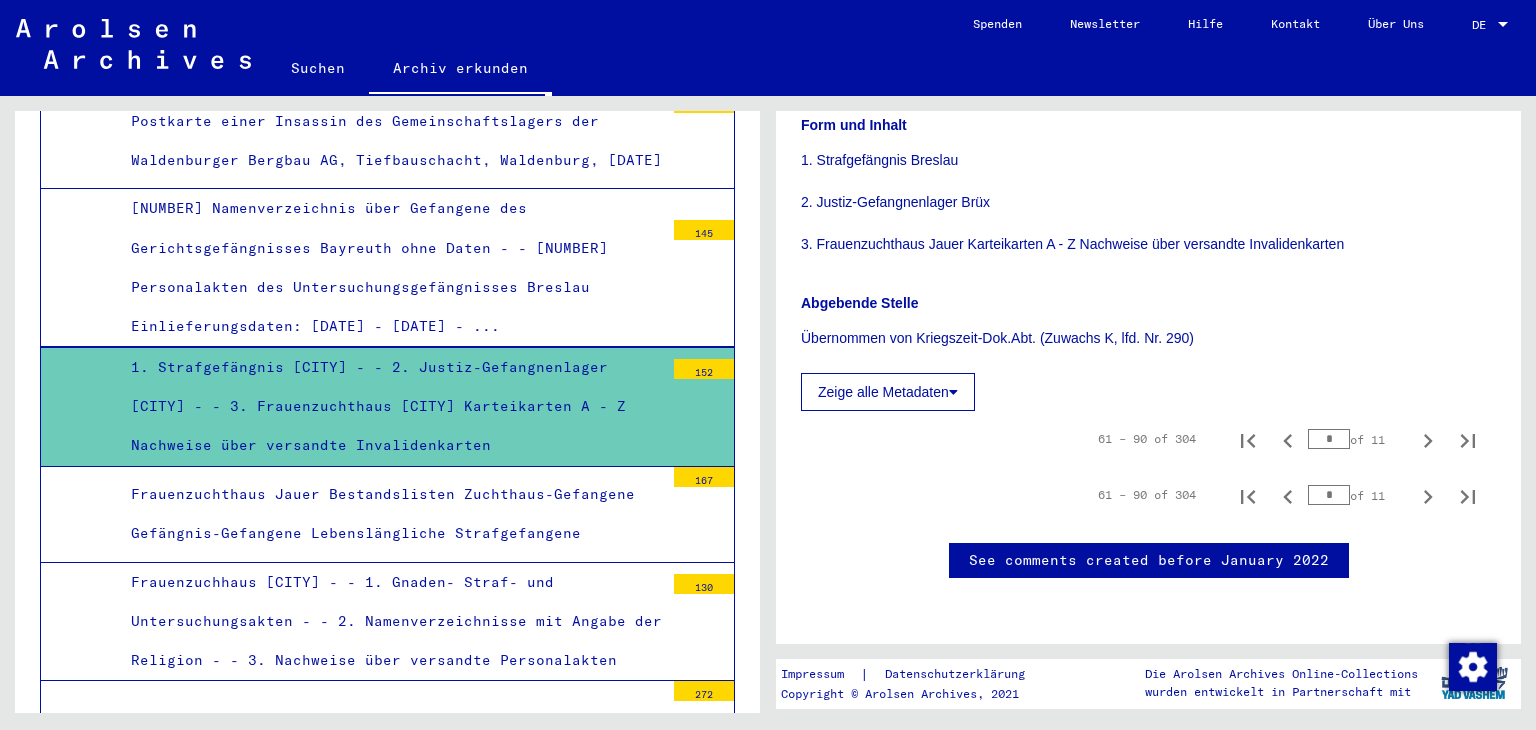 click on "1. Strafgefängnis [CITY] - - 2. Justiz-Gefangnenlager [CITY] - - 3. Frauenzuchthaus [CITY] Karteikarten A - Z Nachweise über versandte Invalidenkarten" at bounding box center (390, 407) 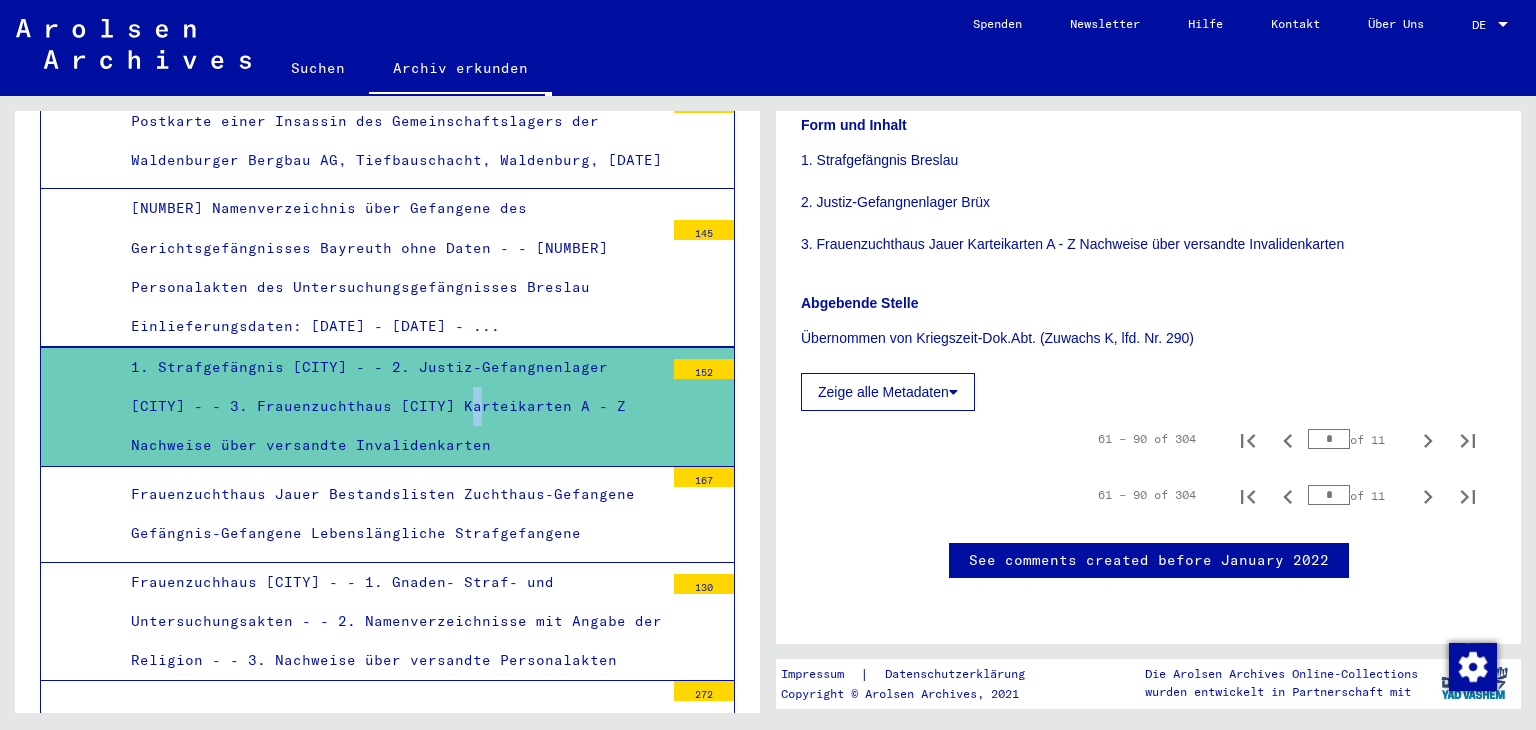 click on "1. Strafgefängnis [CITY] - - 2. Justiz-Gefangnenlager [CITY] - - 3. Frauenzuchthaus [CITY] Karteikarten A - Z Nachweise über versandte Invalidenkarten" at bounding box center (390, 407) 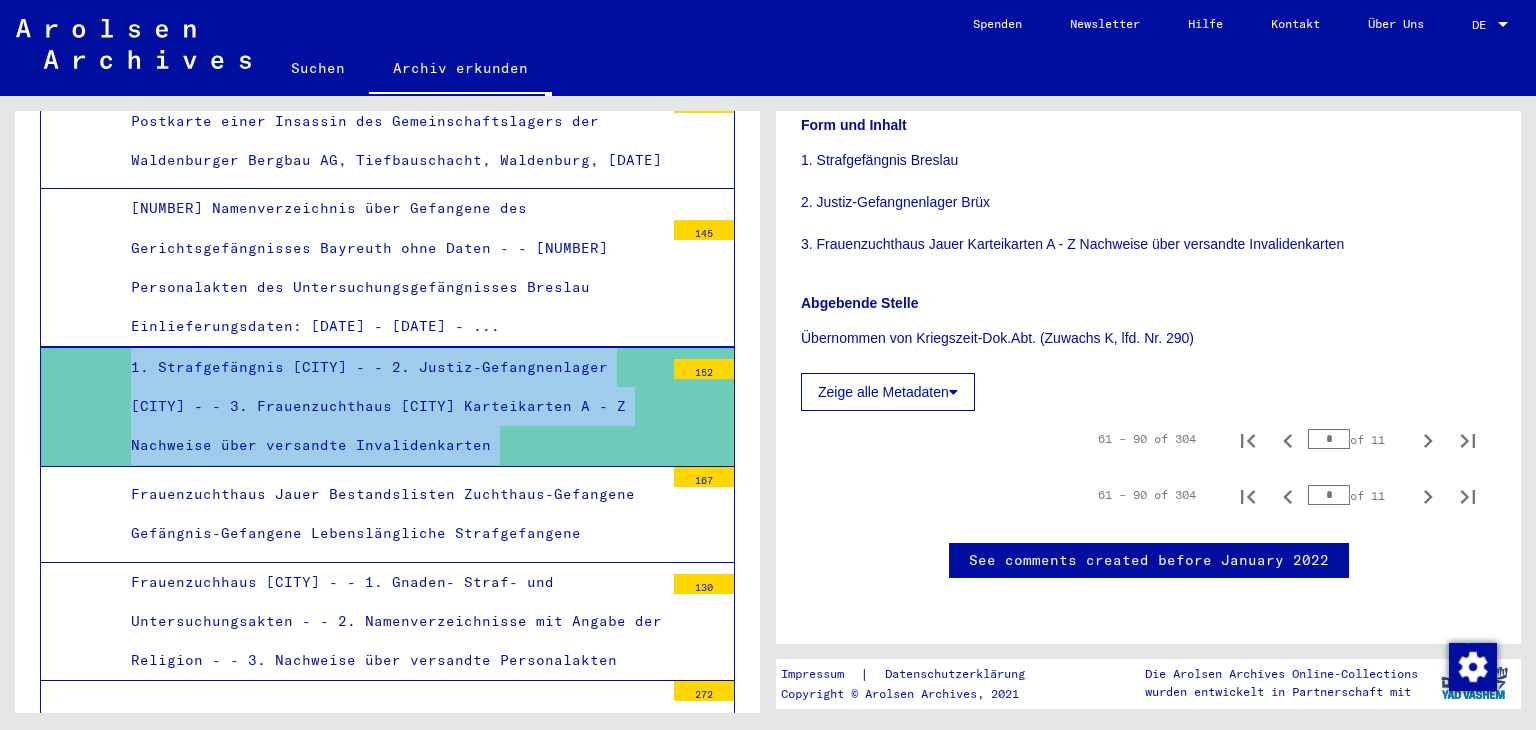 click on "1. Strafgefängnis [CITY] - - 2. Justiz-Gefangnenlager [CITY] - - 3. Frauenzuchthaus [CITY] Karteikarten A - Z Nachweise über versandte Invalidenkarten" at bounding box center [390, 407] 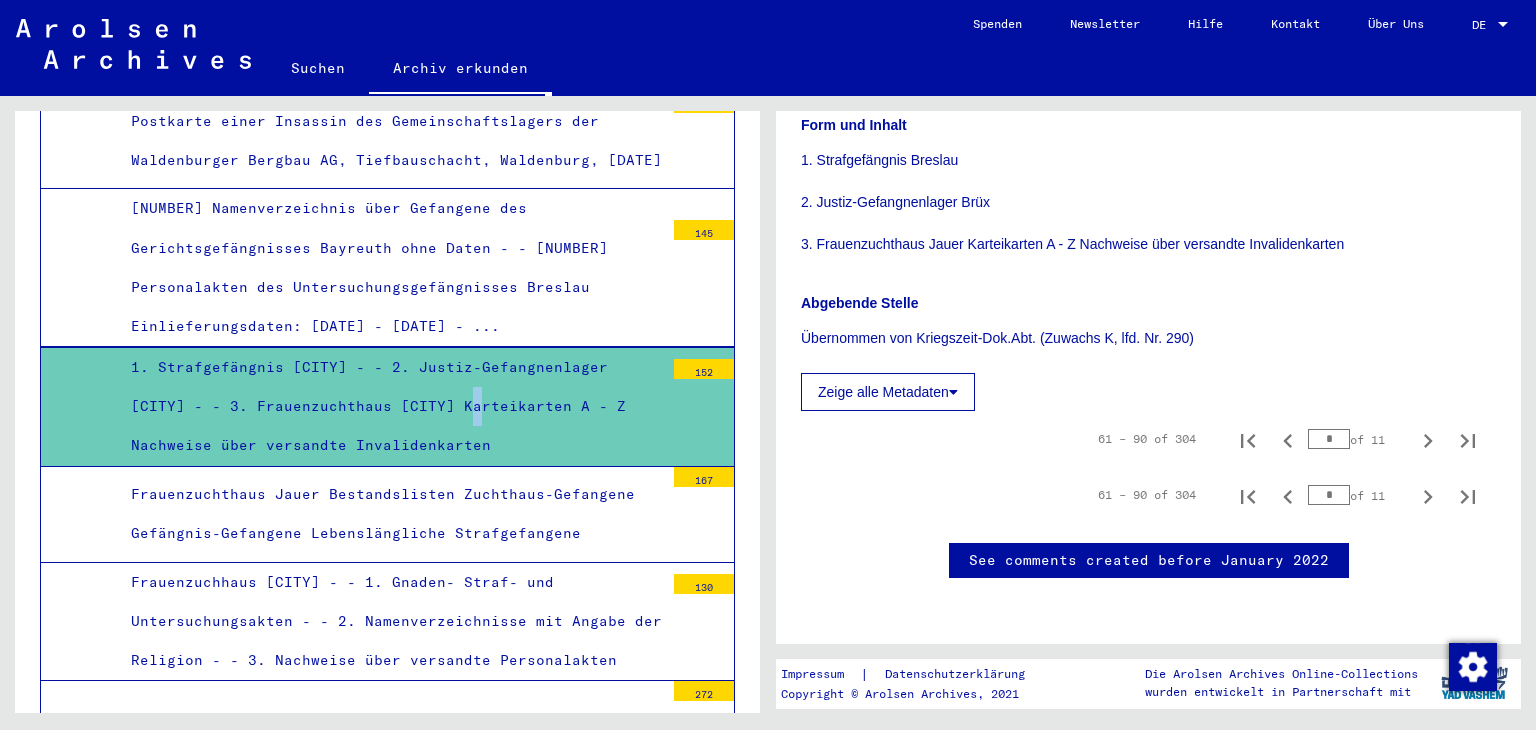 click on "1. Strafgefängnis [CITY] - - 2. Justiz-Gefangnenlager [CITY] - - 3. Frauenzuchthaus [CITY] Karteikarten A - Z Nachweise über versandte Invalidenkarten" at bounding box center (390, 407) 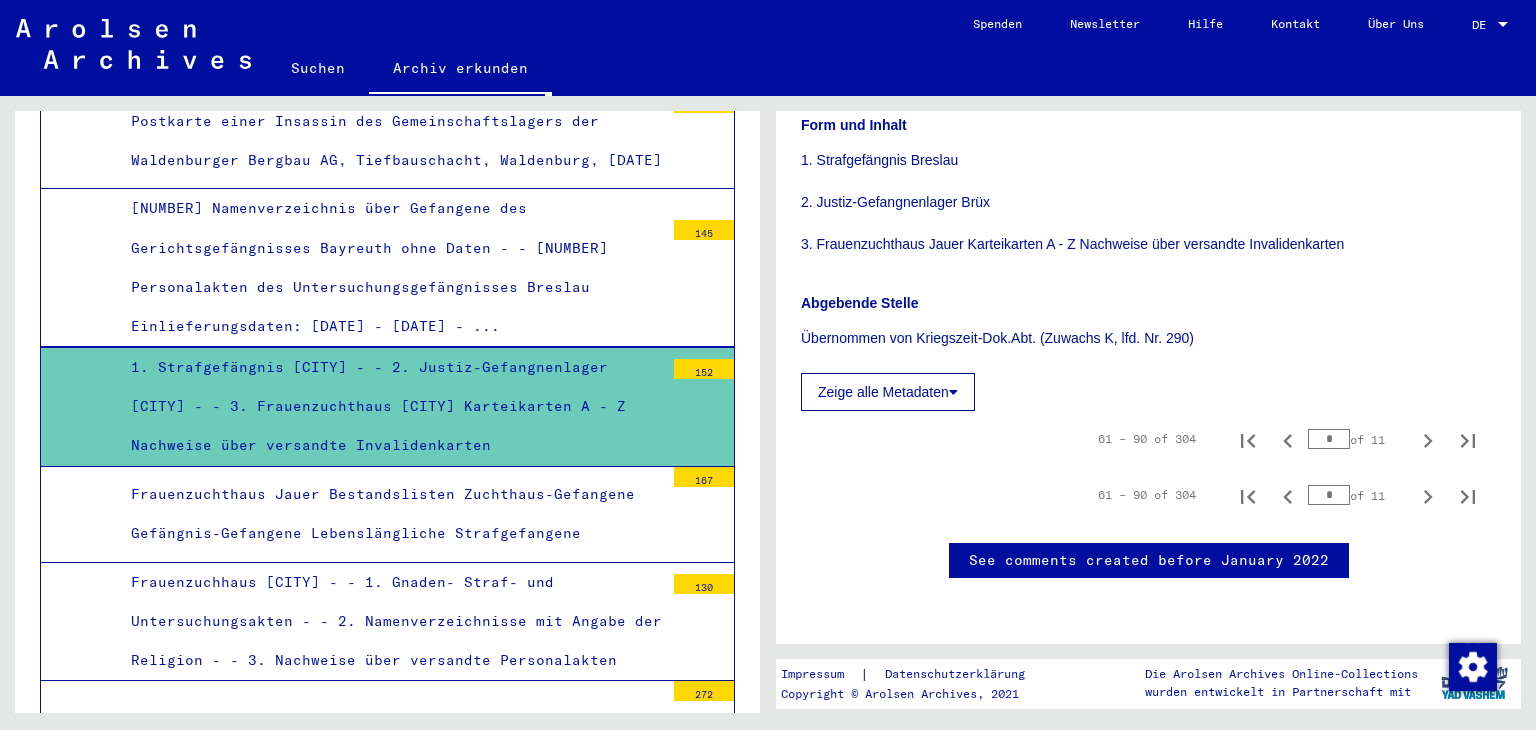 click on "152" at bounding box center [704, 369] 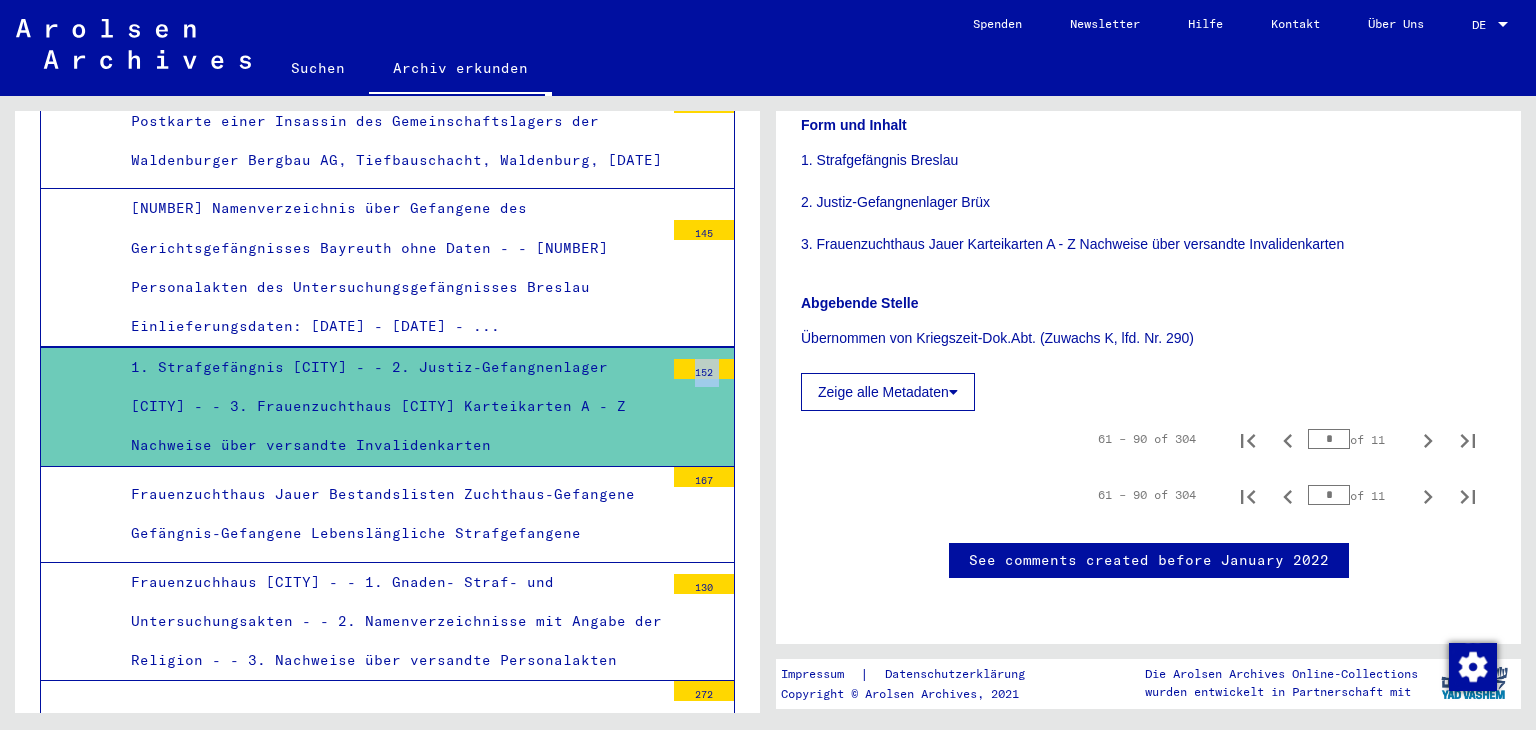 click on "152" at bounding box center (704, 369) 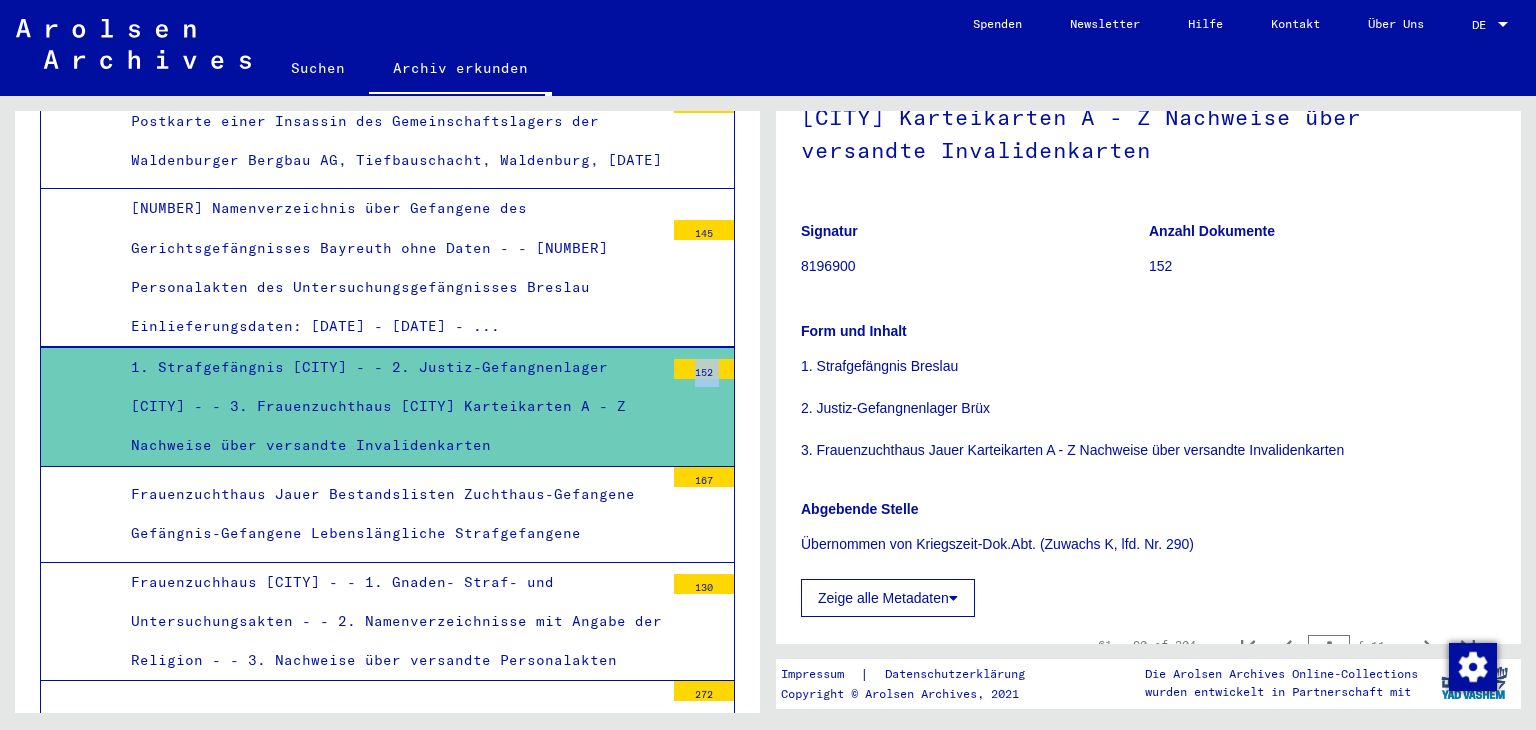 scroll, scrollTop: 500, scrollLeft: 0, axis: vertical 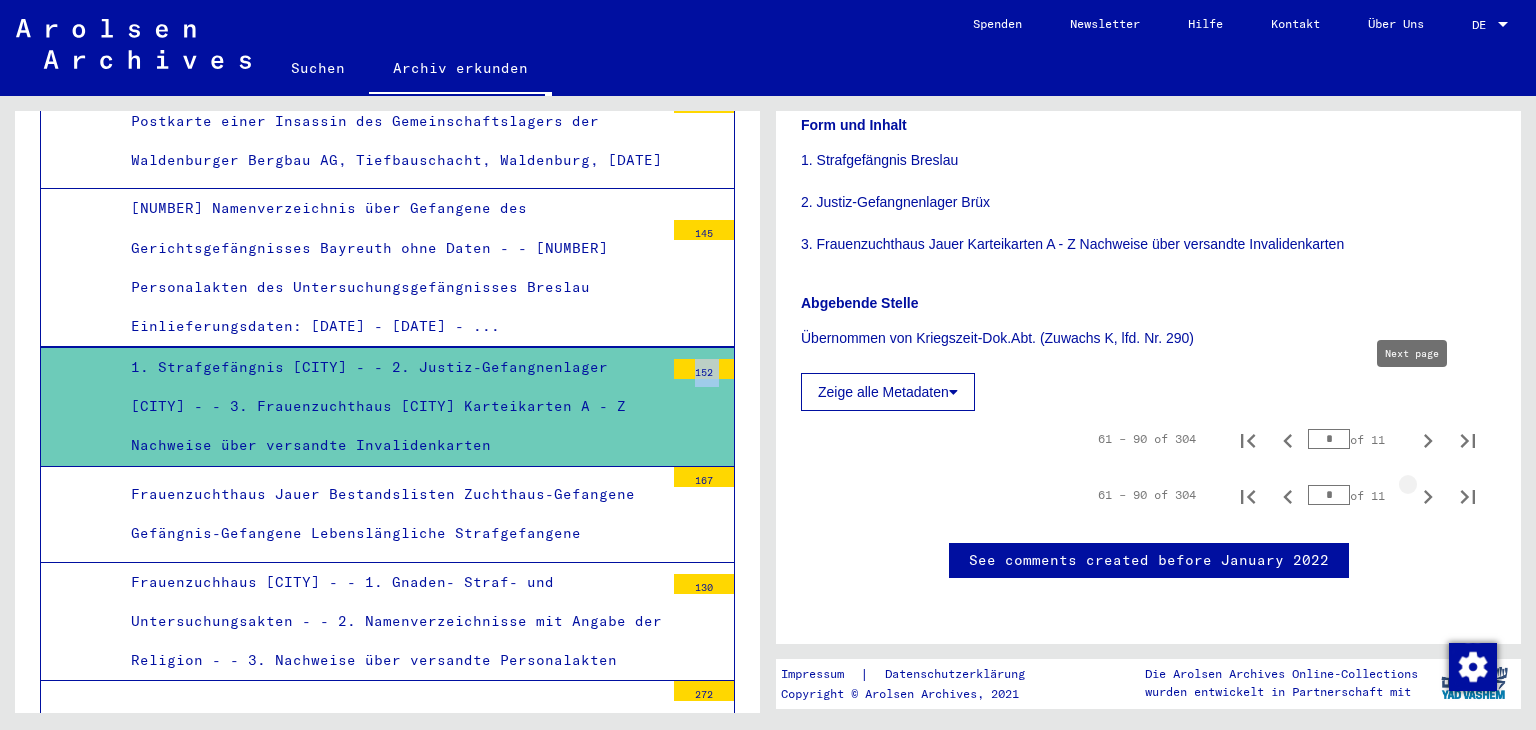 click 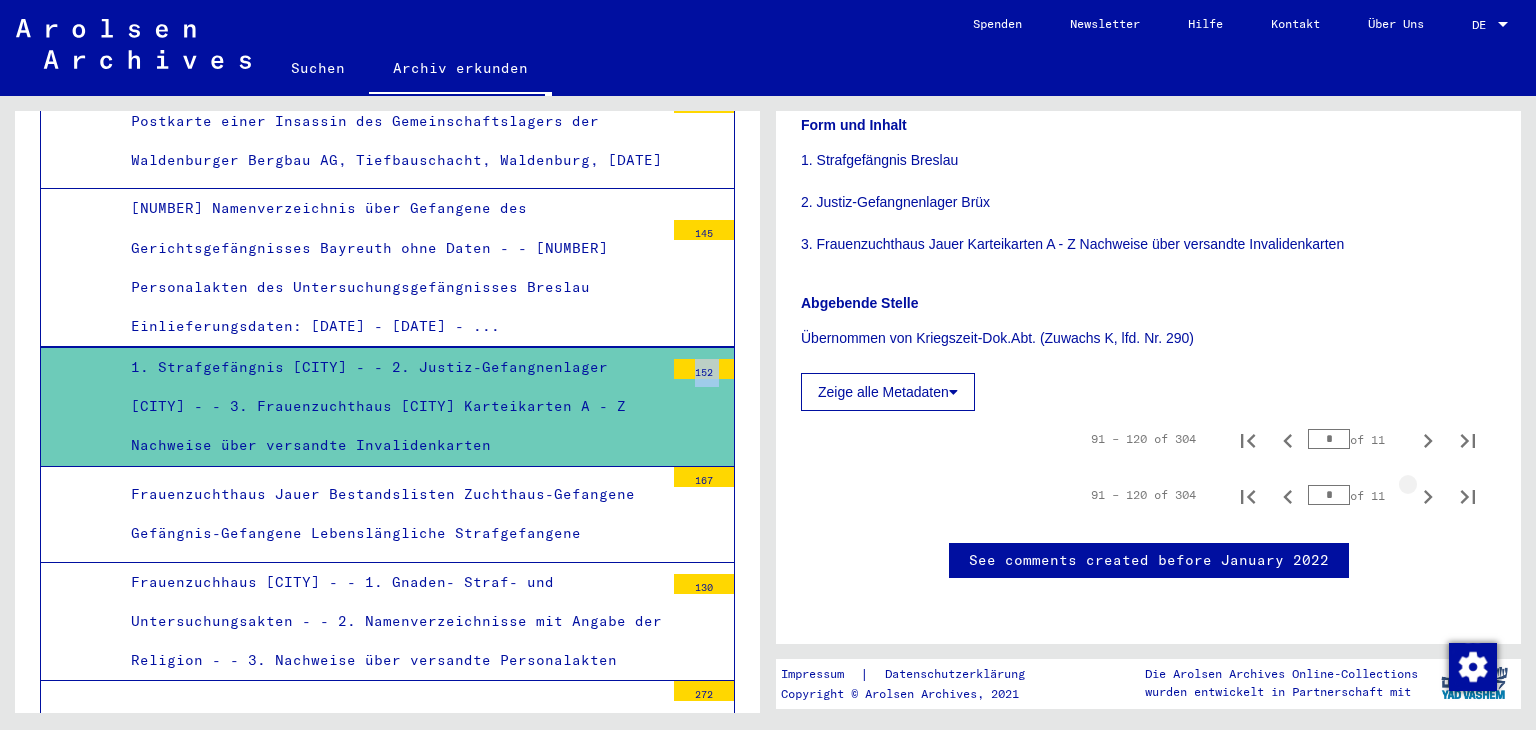 click 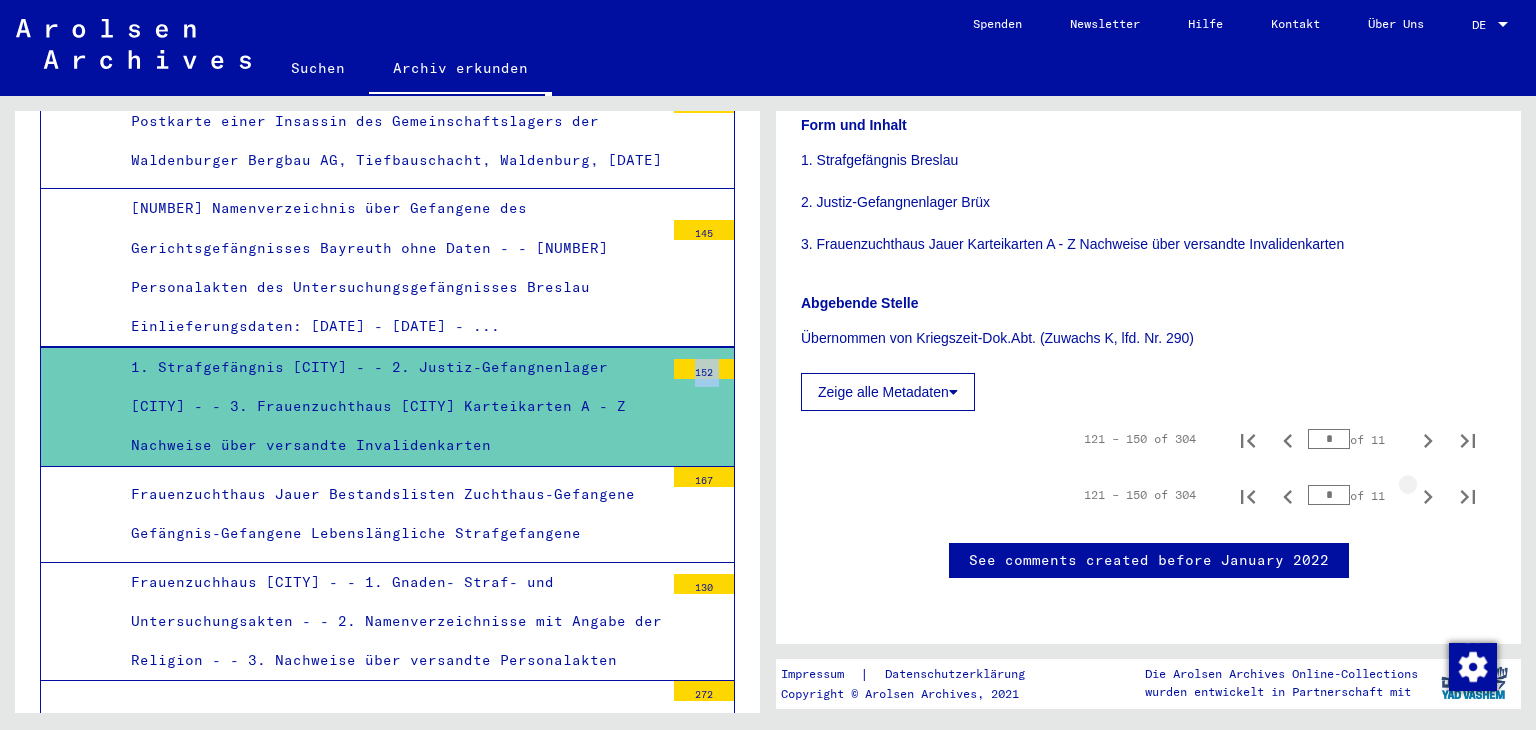 click 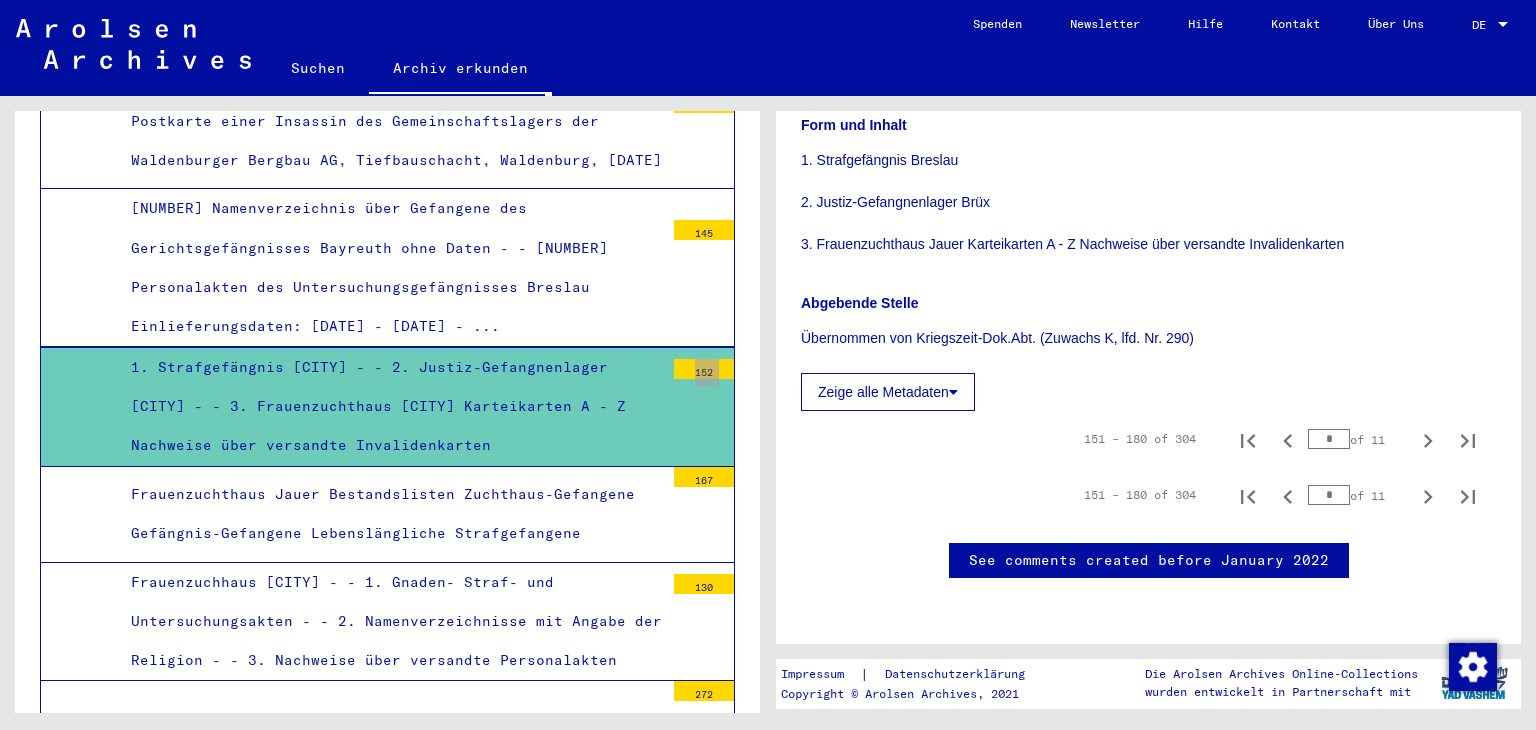 scroll, scrollTop: 1040, scrollLeft: 0, axis: vertical 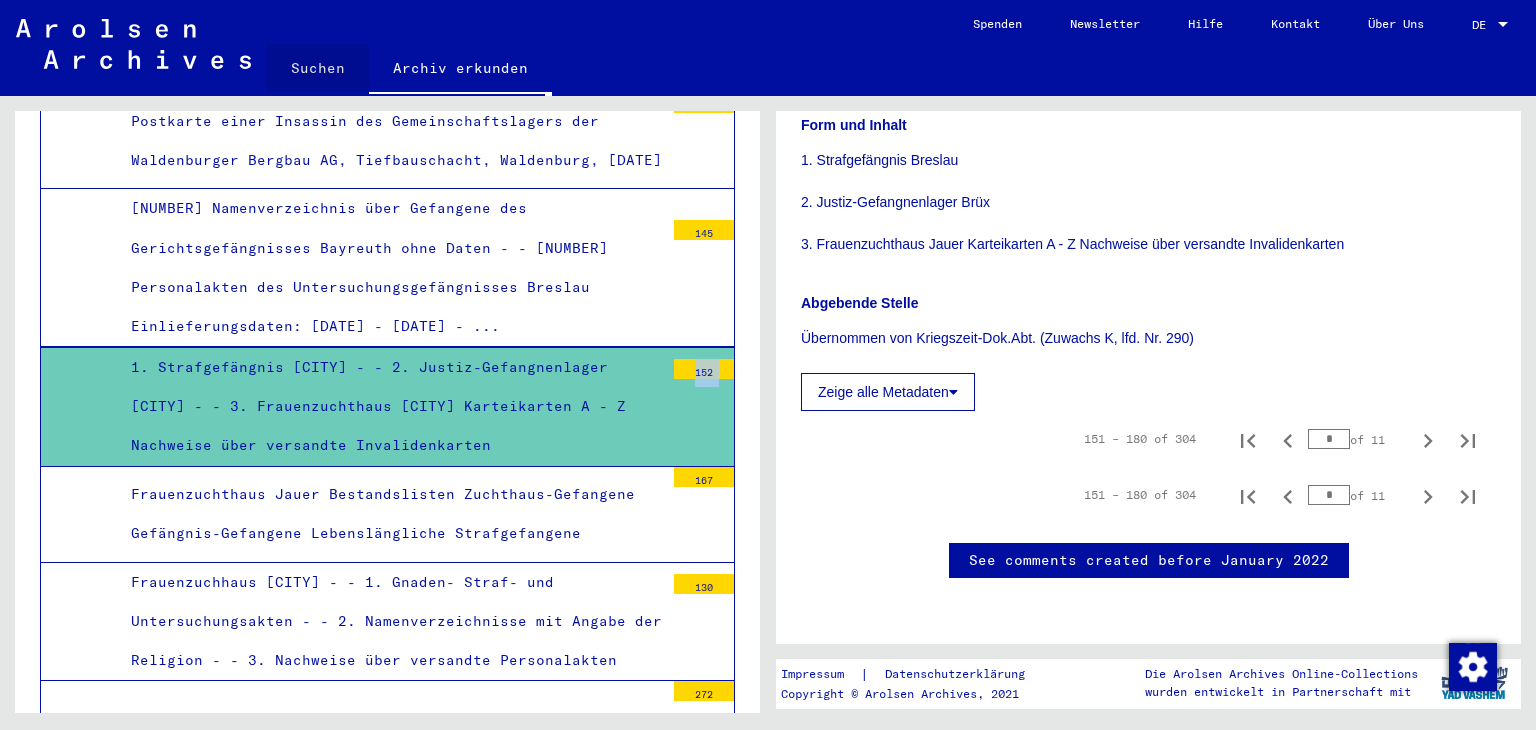 click on "Suchen" 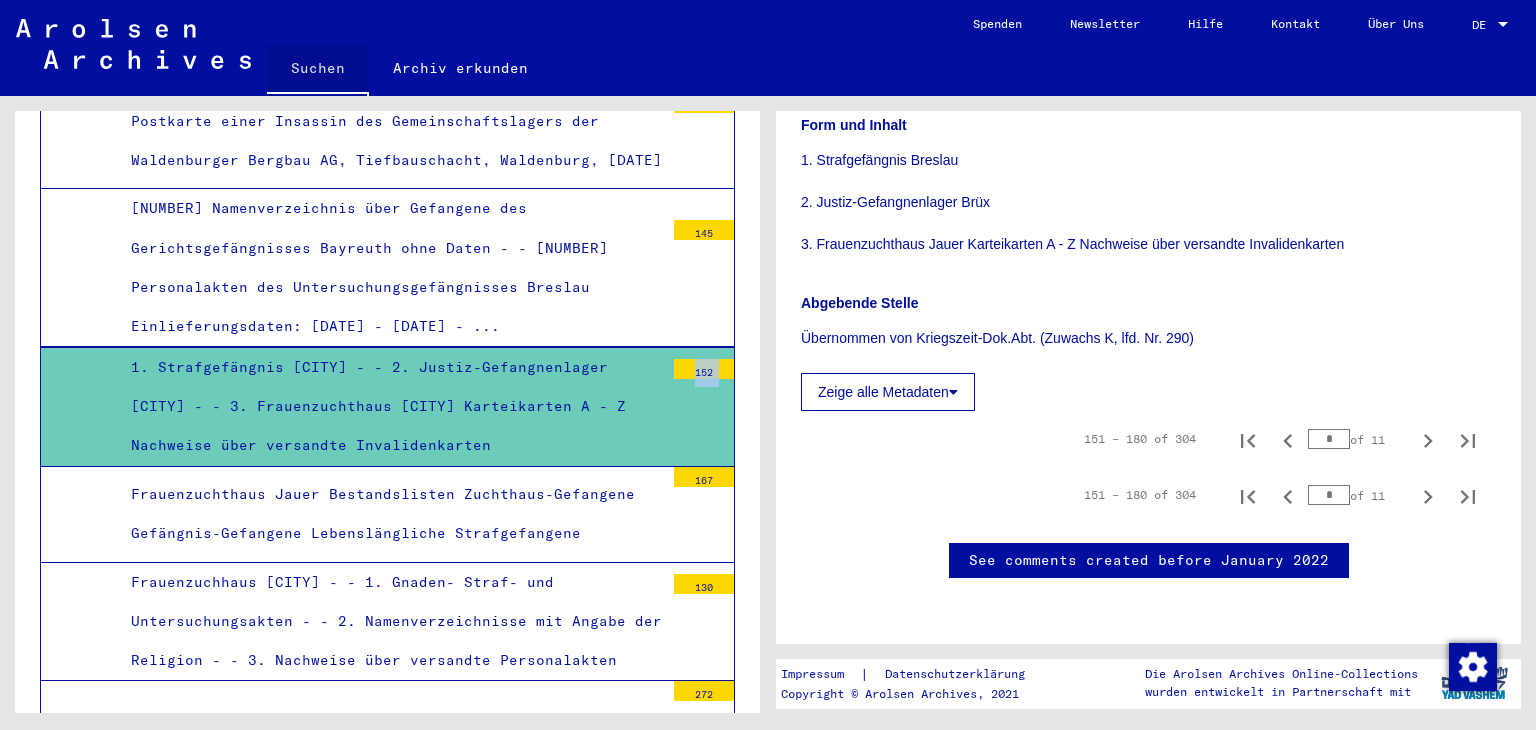 click on "Suchen" 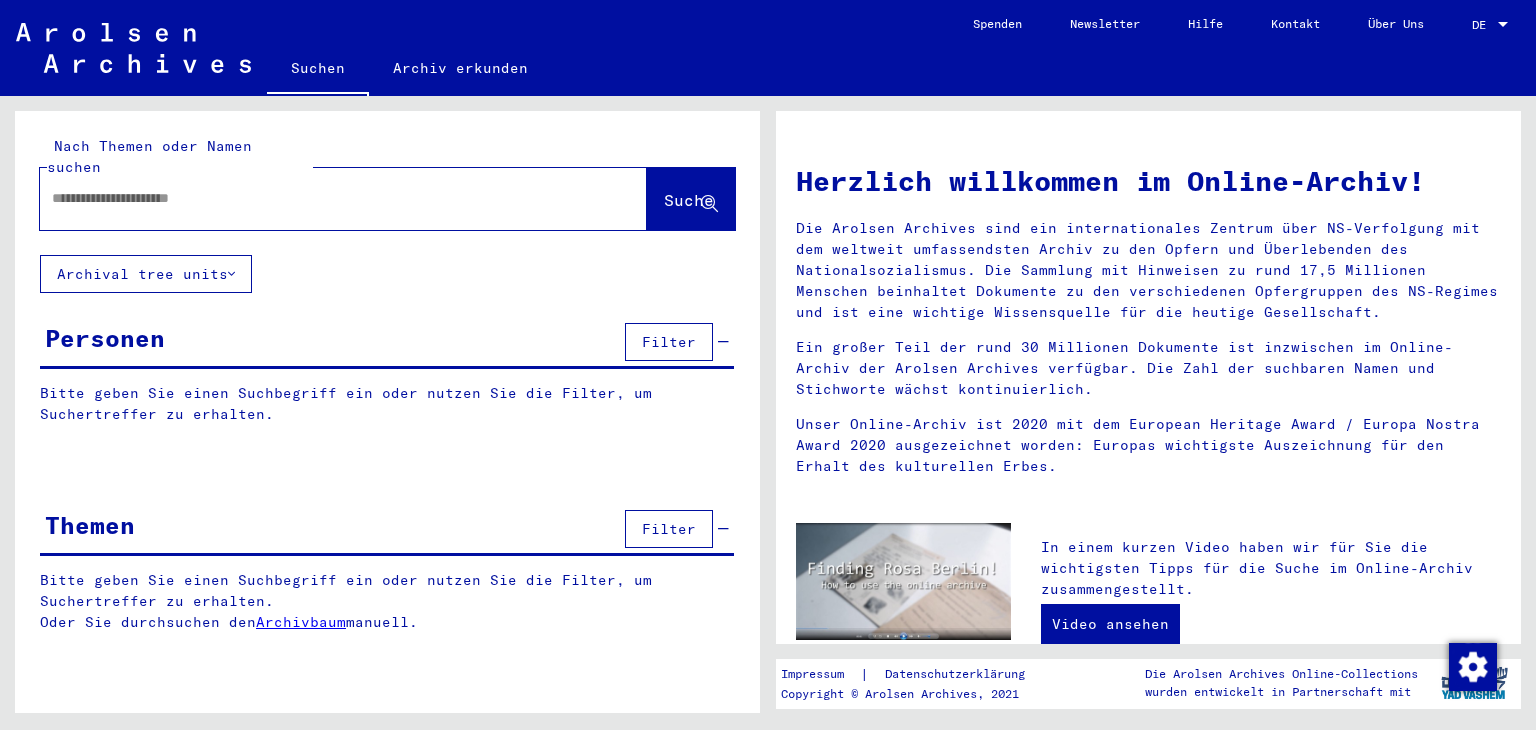 click at bounding box center (319, 198) 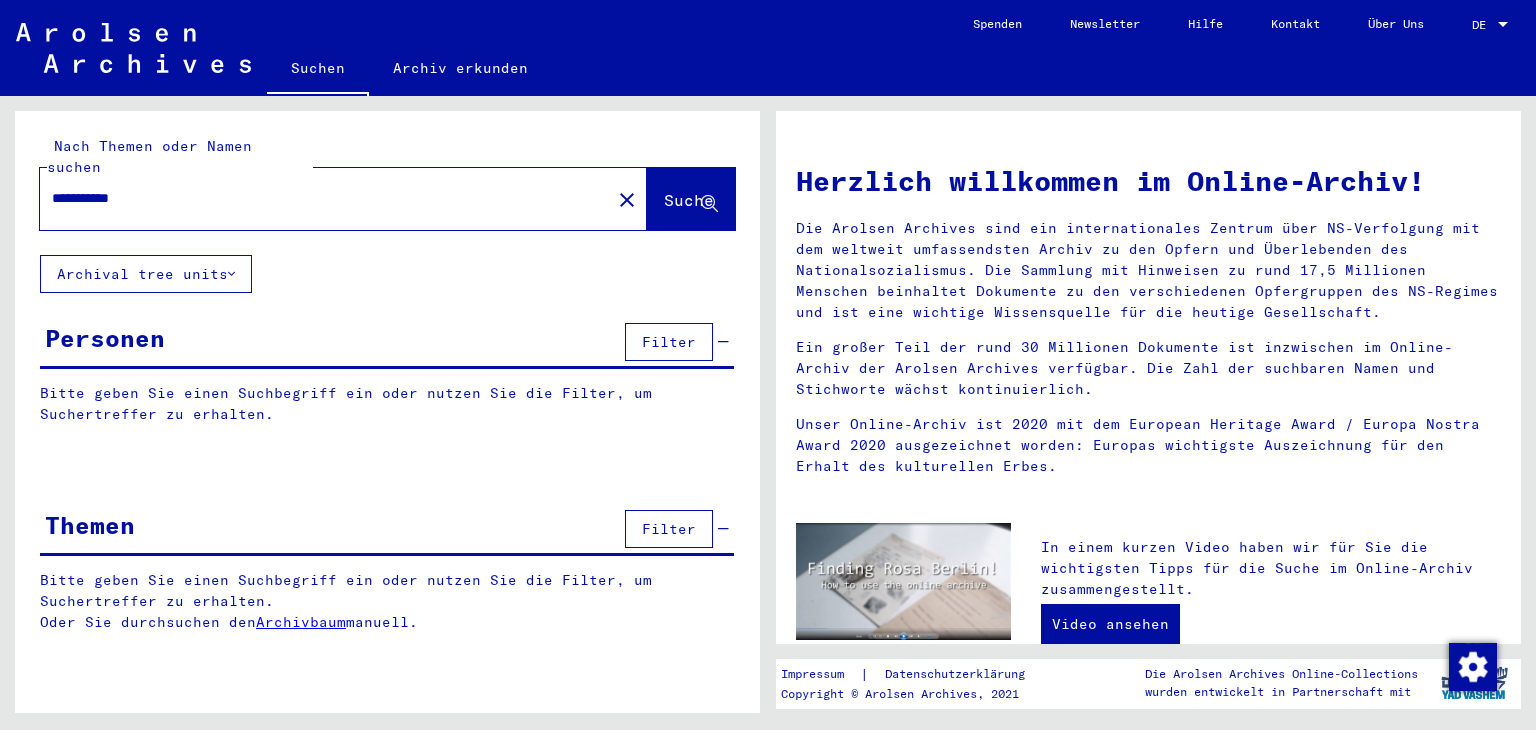 type on "**********" 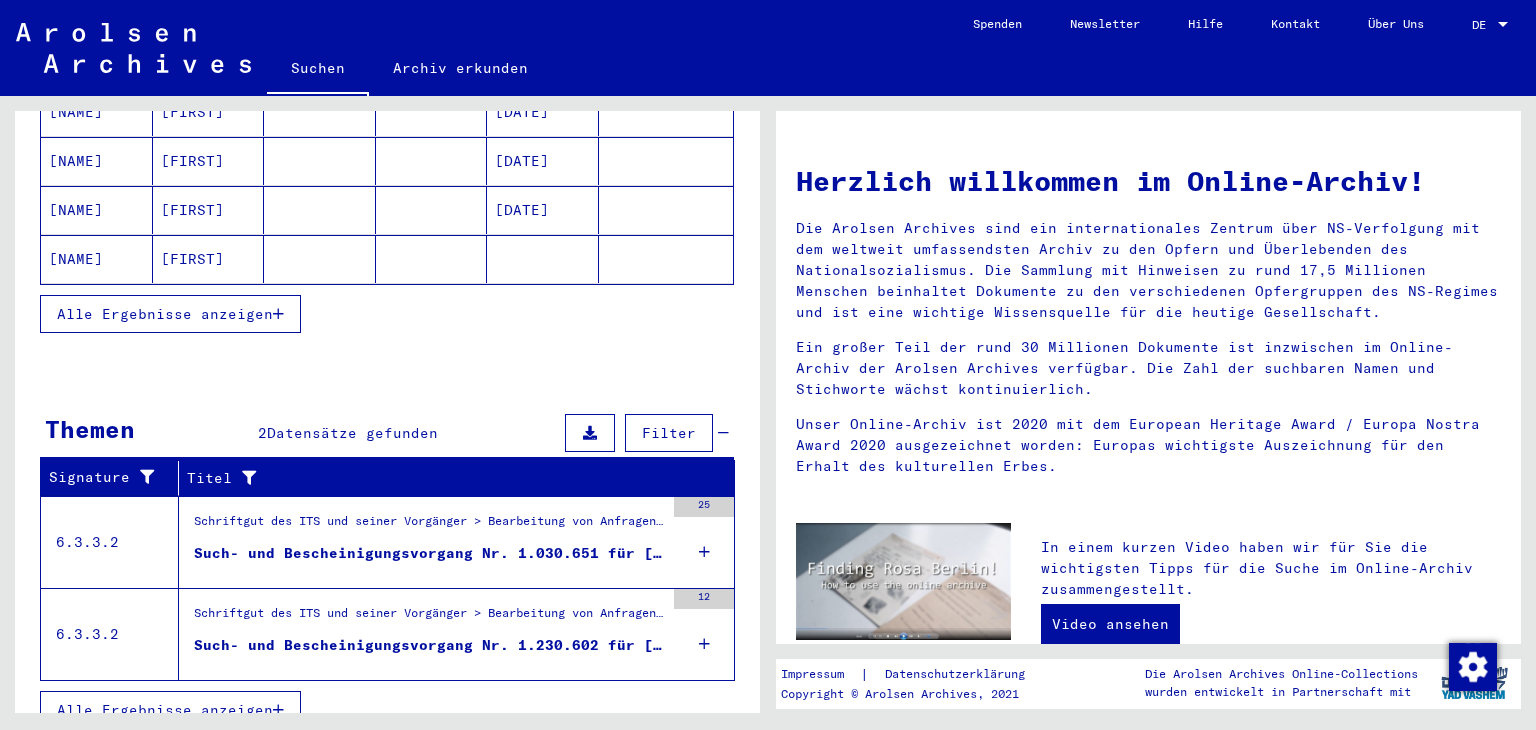scroll, scrollTop: 0, scrollLeft: 0, axis: both 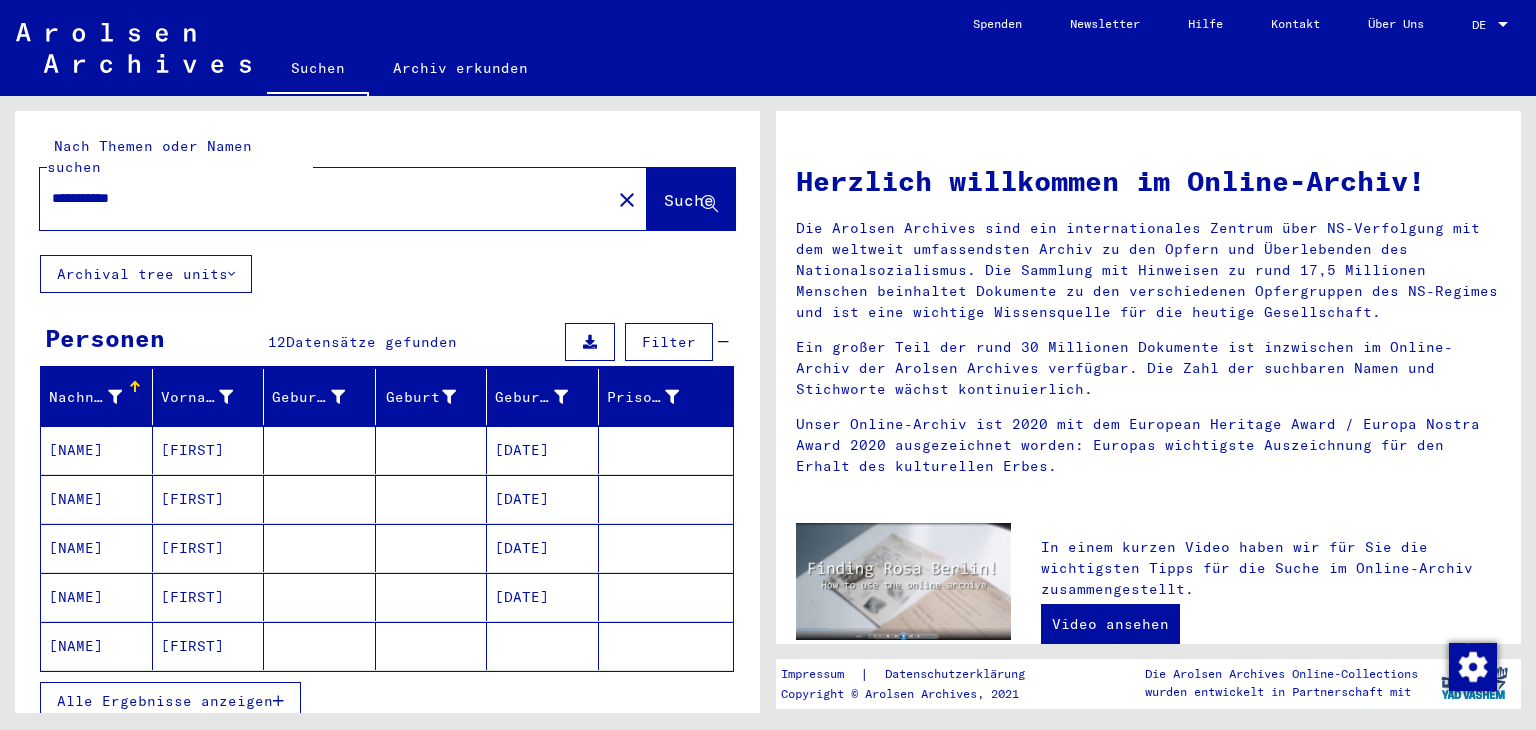 click on "[FIRST]" at bounding box center [209, 499] 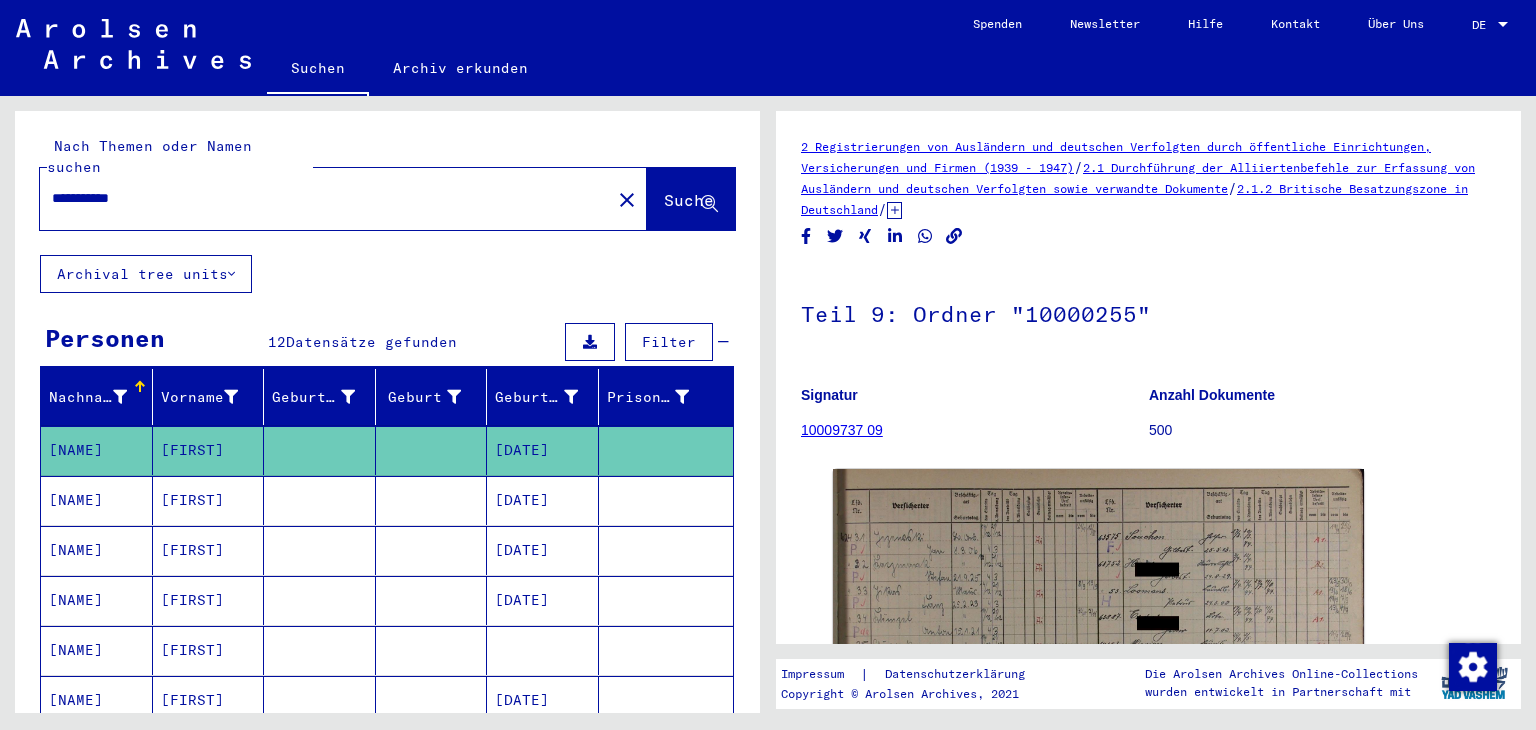 scroll, scrollTop: 0, scrollLeft: 0, axis: both 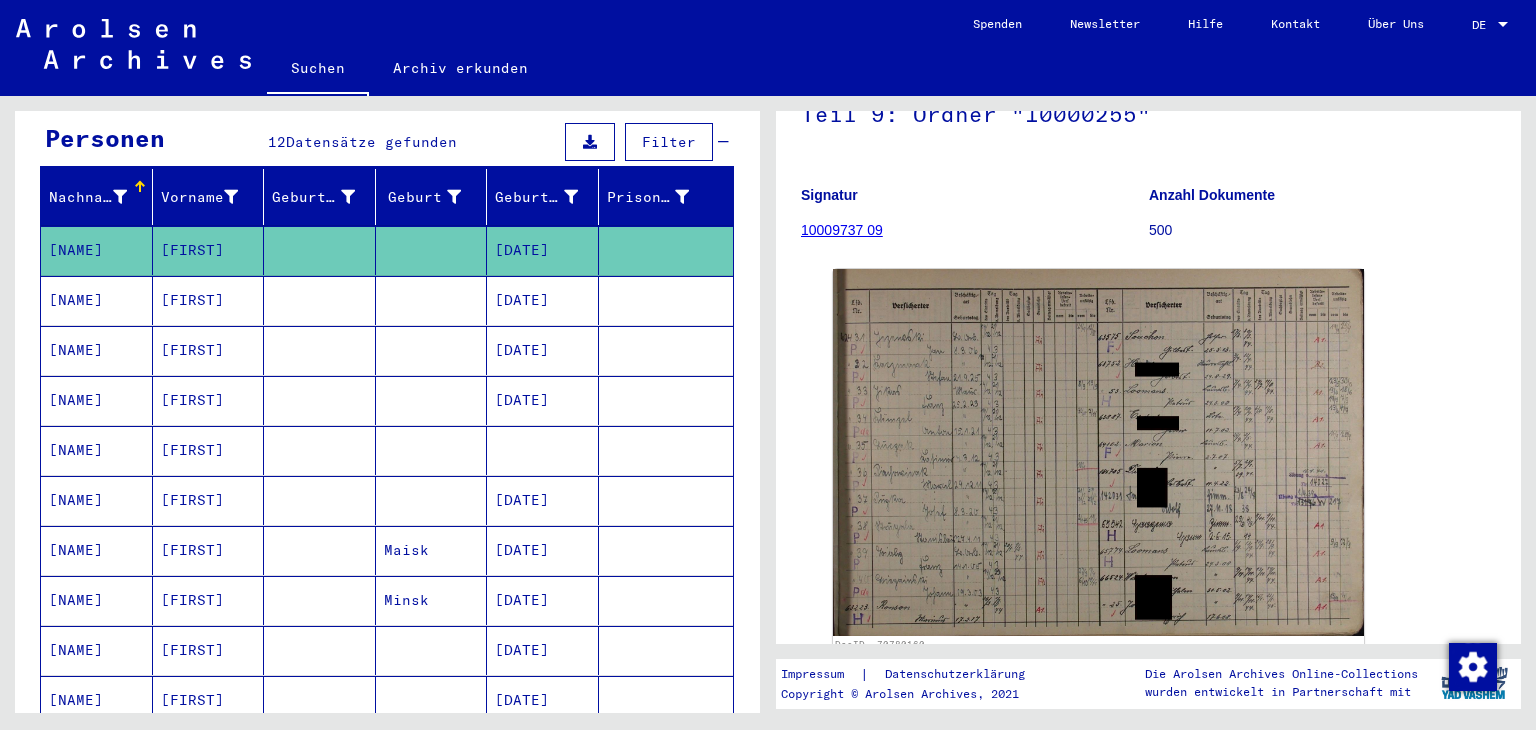 click on "[NAME]" at bounding box center (97, 350) 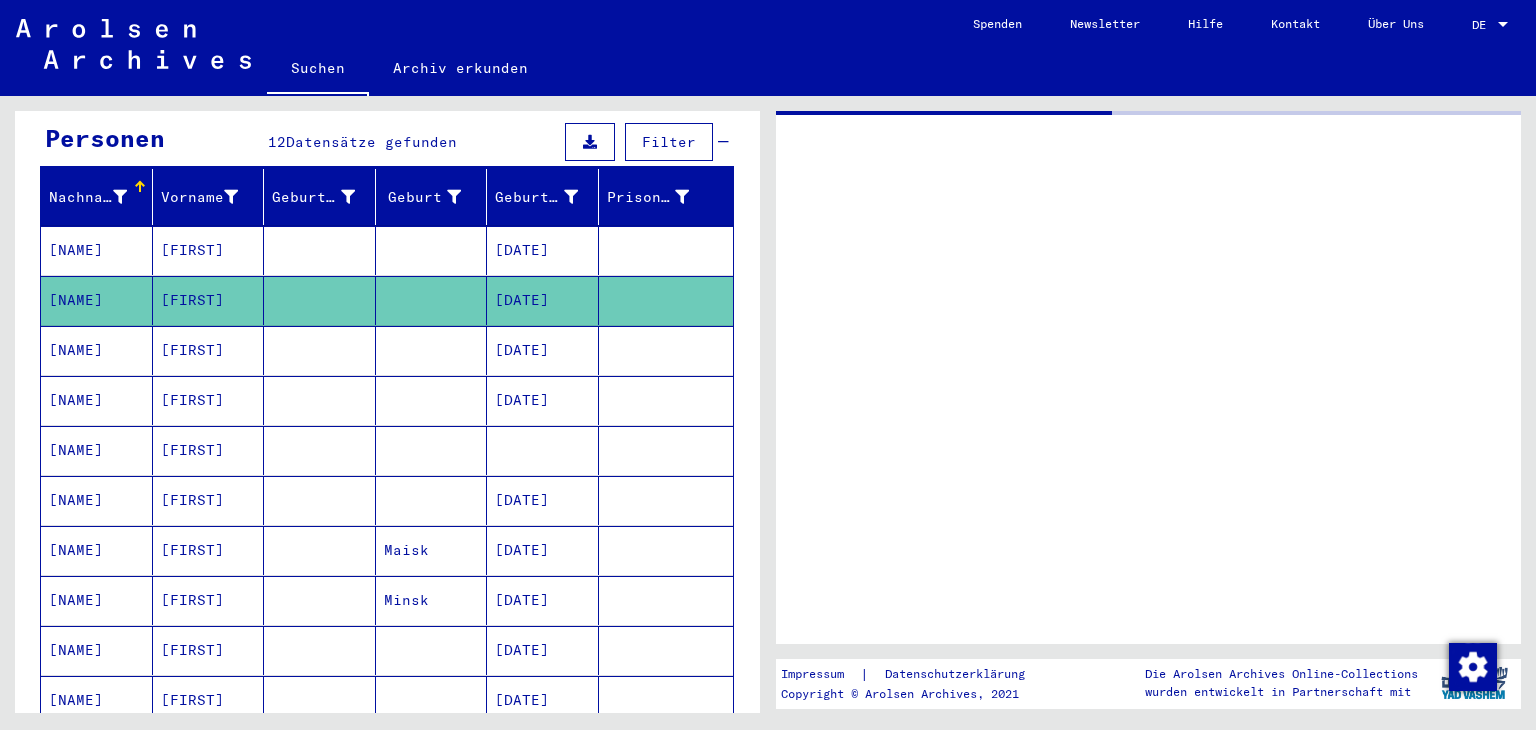 scroll, scrollTop: 0, scrollLeft: 0, axis: both 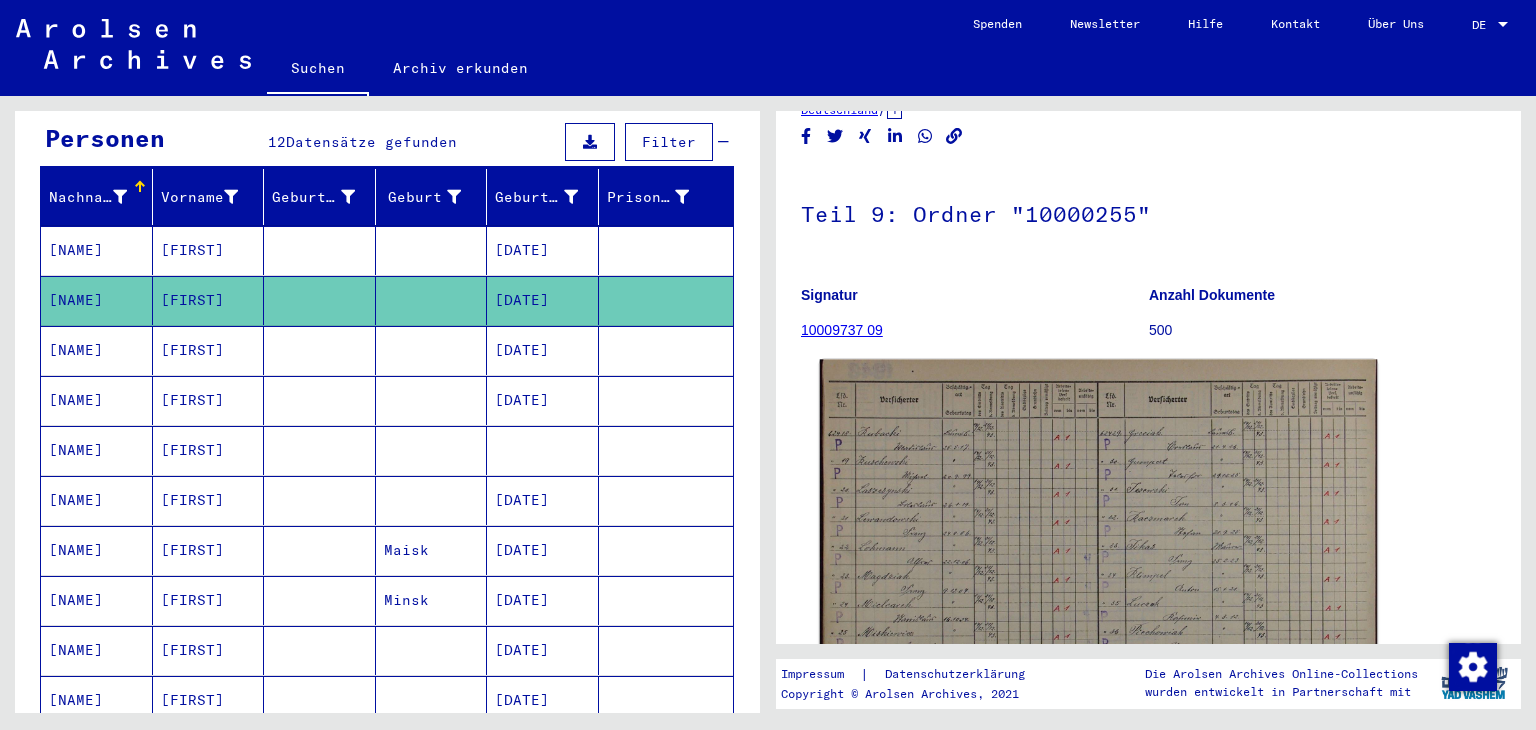 click 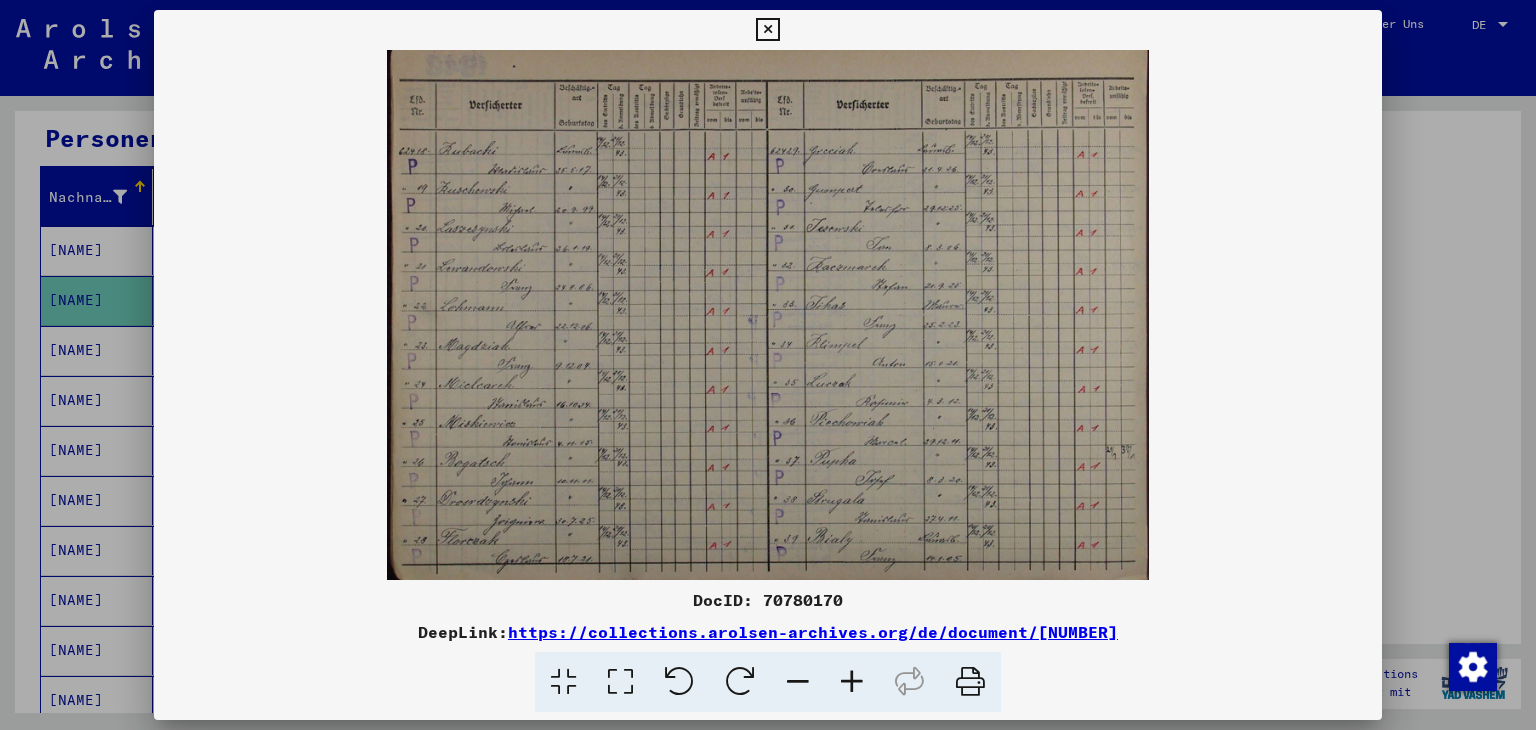 click at bounding box center (767, 30) 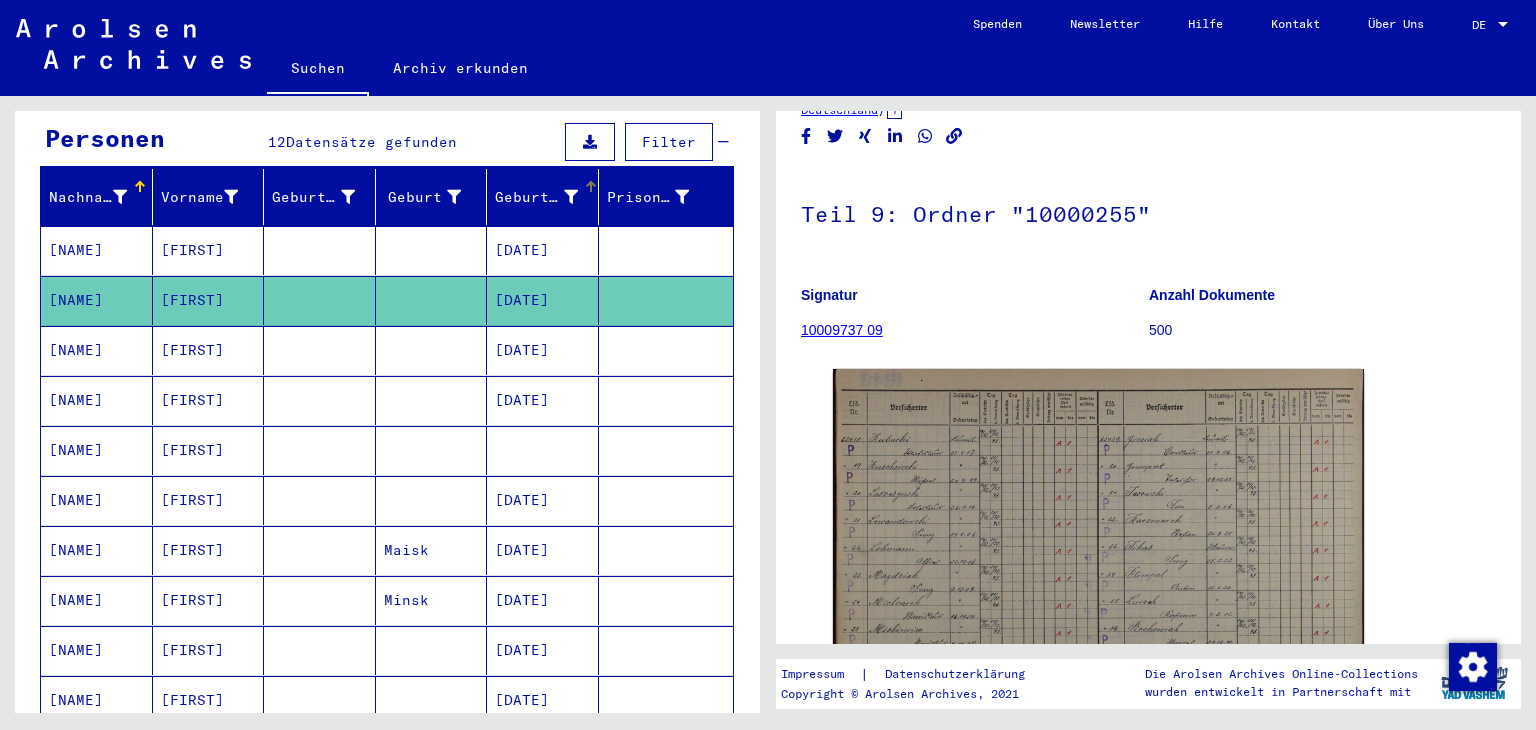 click on "Geburtsdatum" at bounding box center [536, 197] 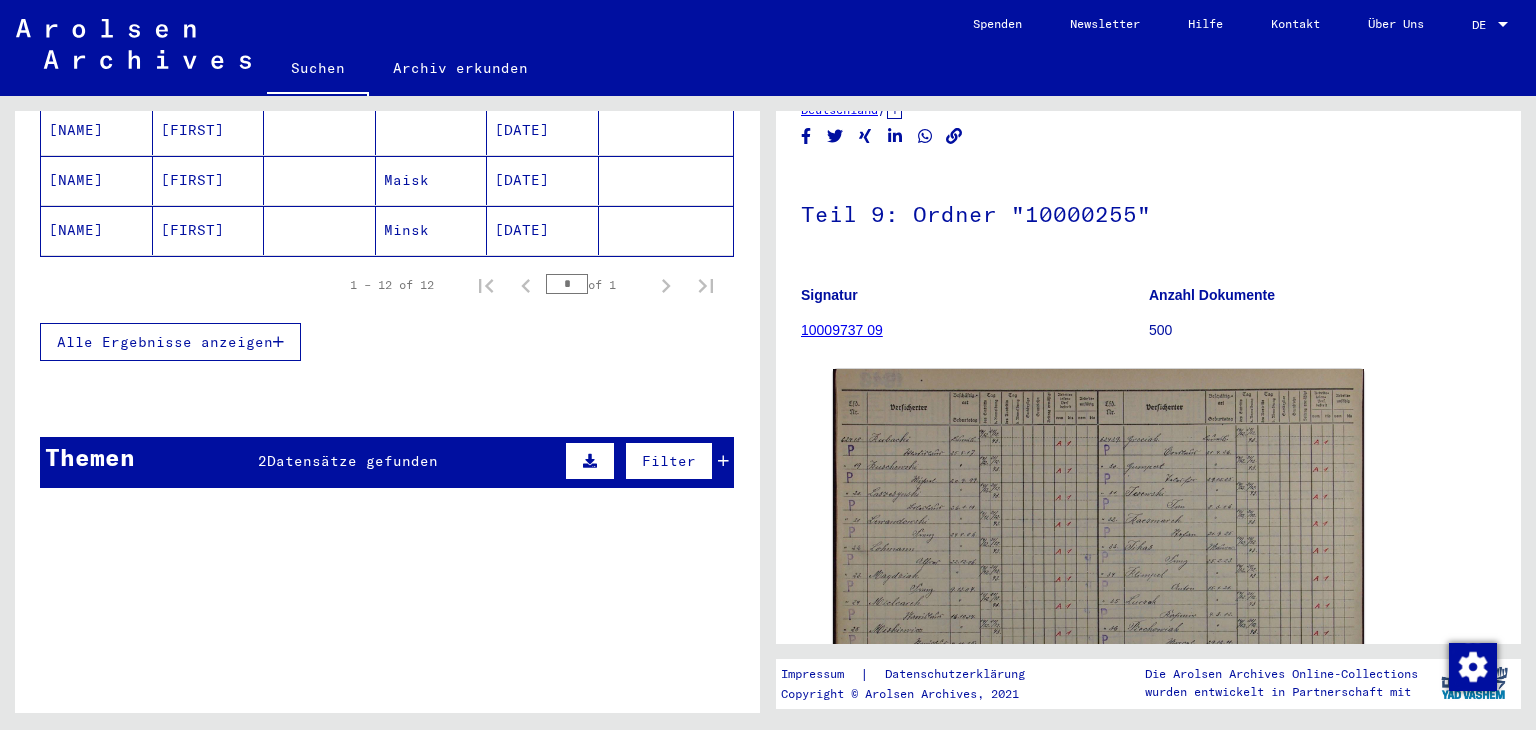 scroll, scrollTop: 431, scrollLeft: 0, axis: vertical 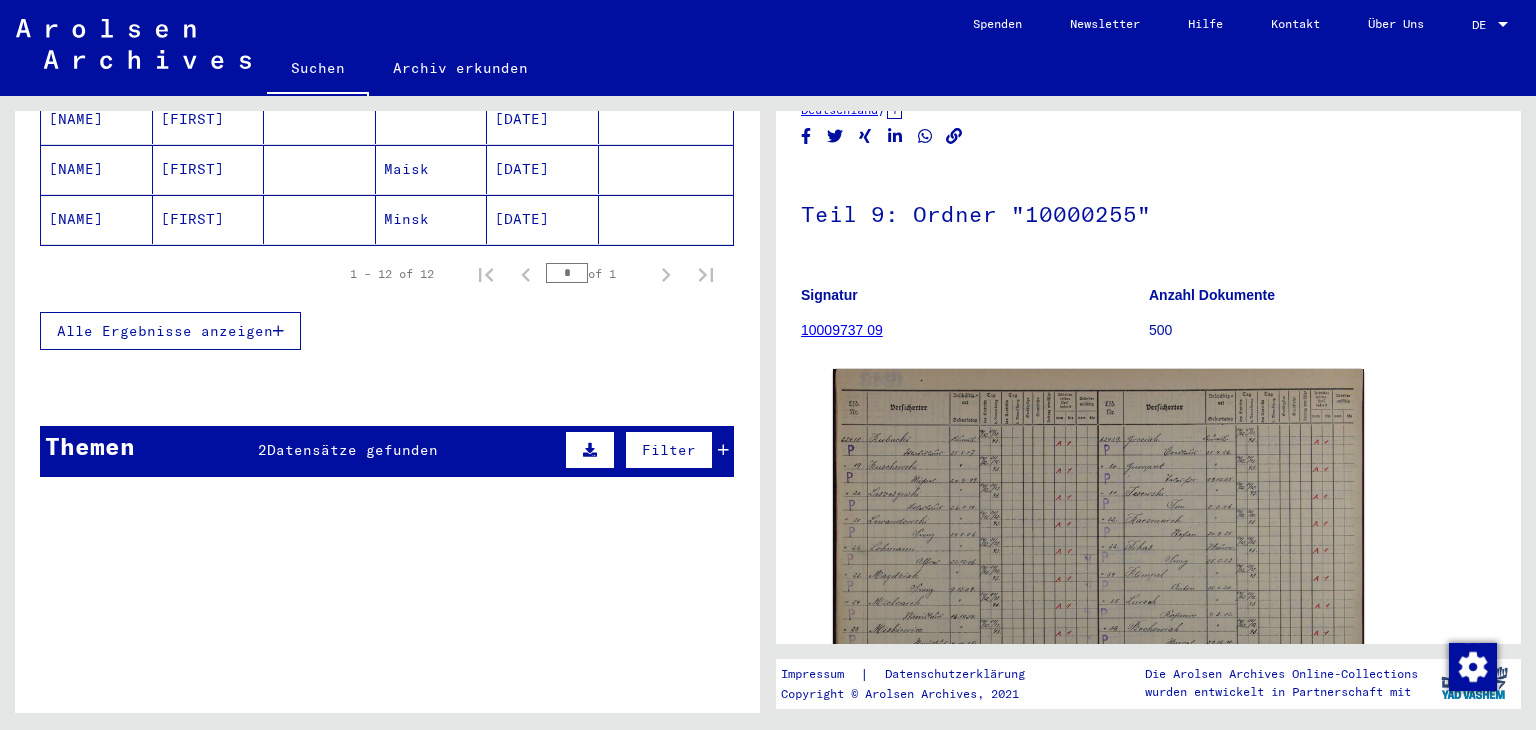 click on "Datensätze gefunden" at bounding box center [352, 450] 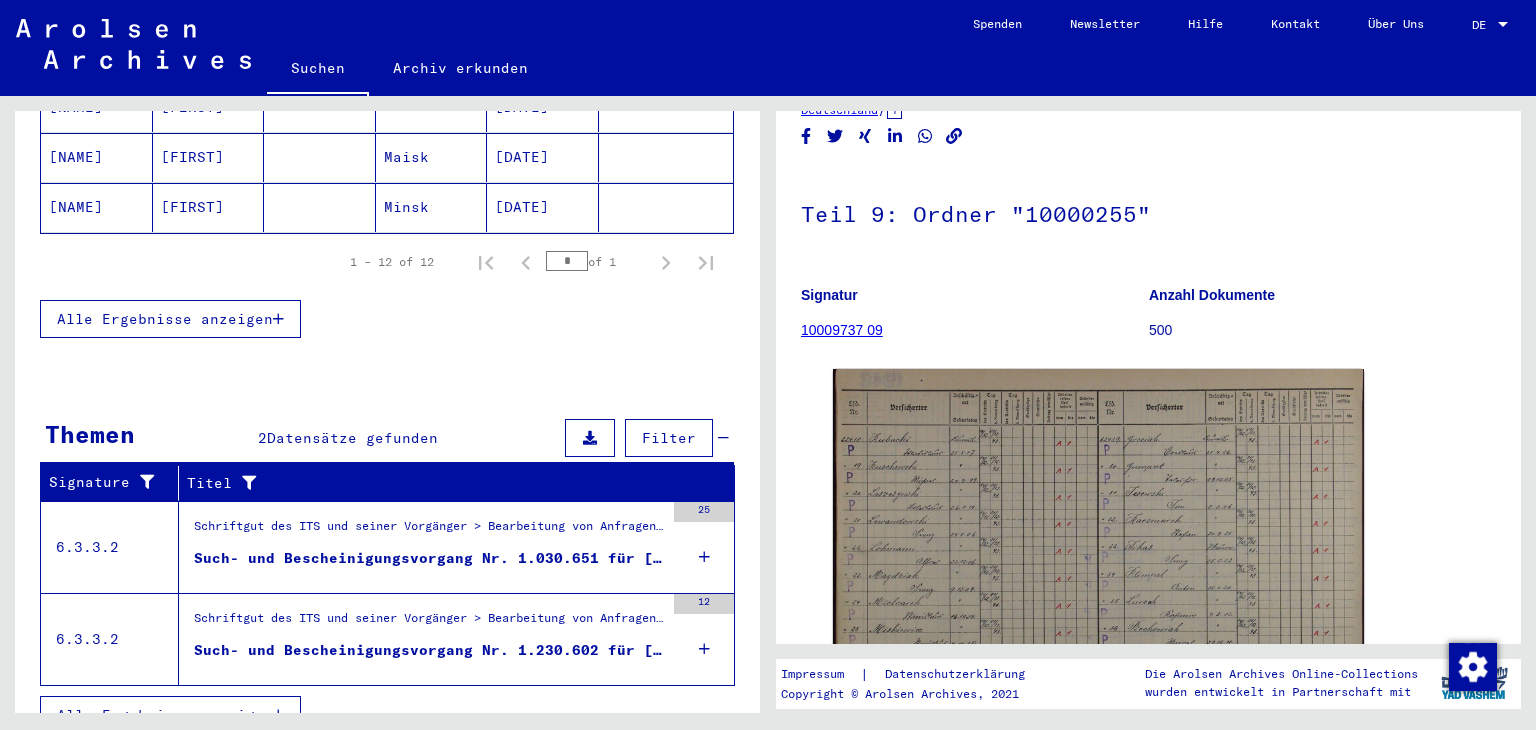 scroll, scrollTop: 447, scrollLeft: 0, axis: vertical 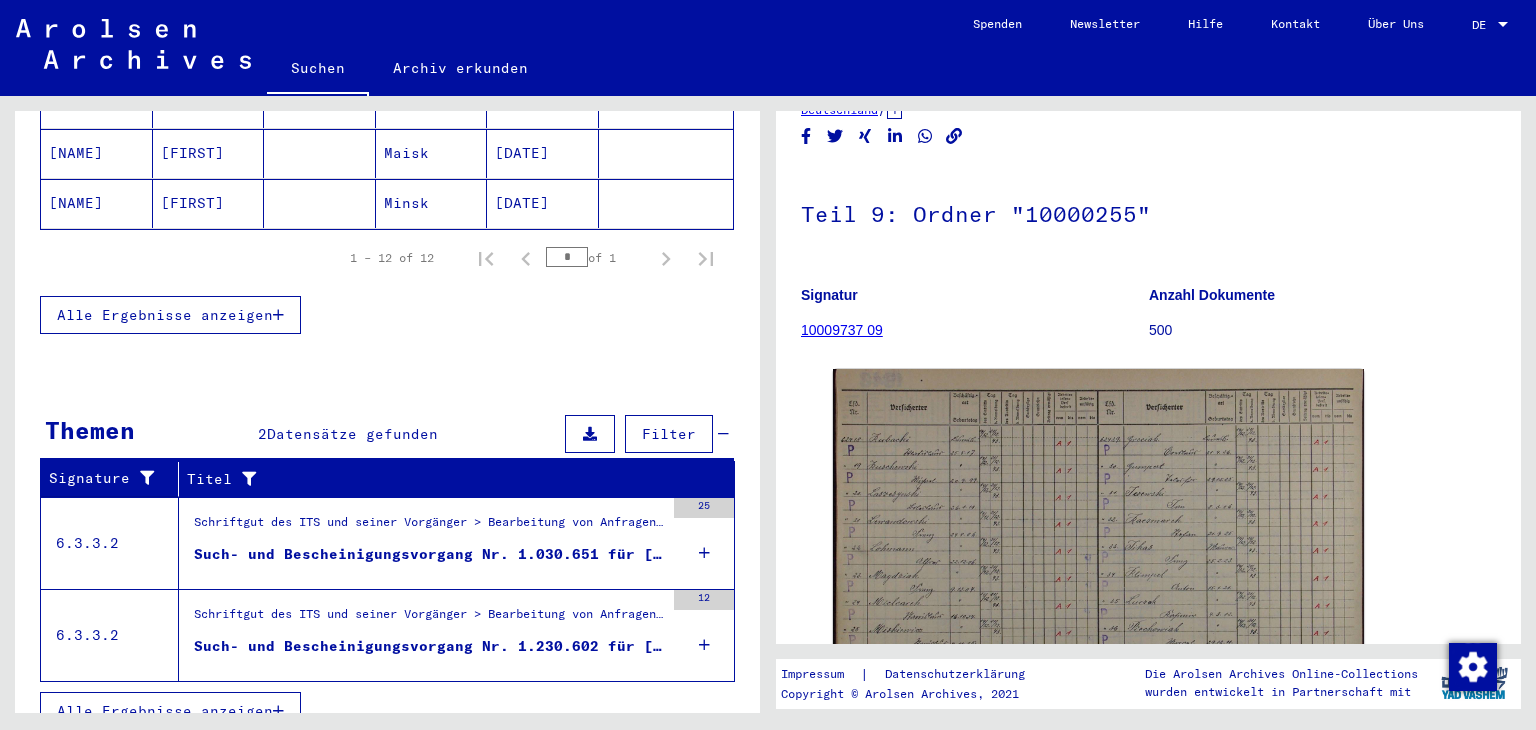 click on "Such- und Bescheinigungsvorgang Nr. 1.030.651 für [LAST], [FIRST] geboren [DATE]" at bounding box center (429, 554) 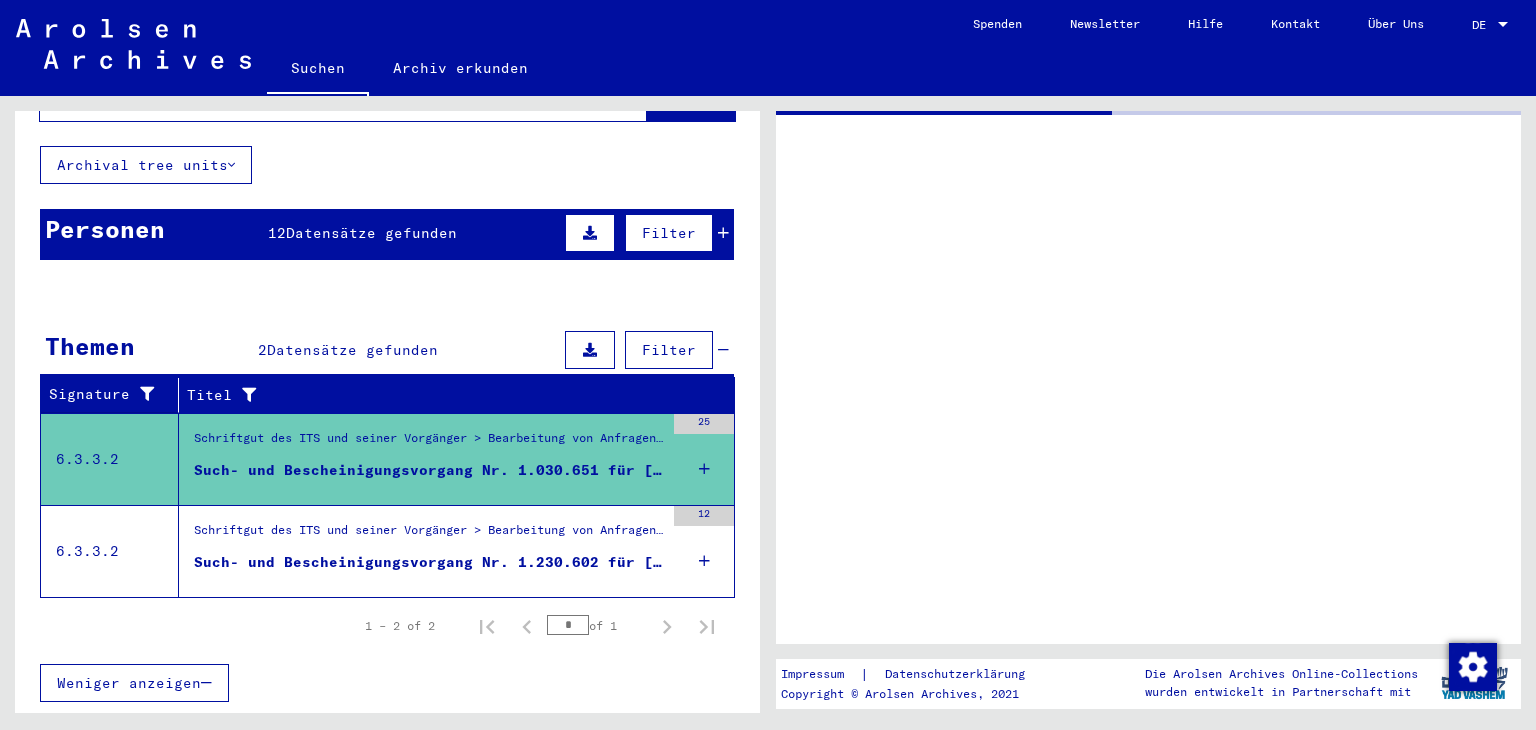 scroll, scrollTop: 0, scrollLeft: 0, axis: both 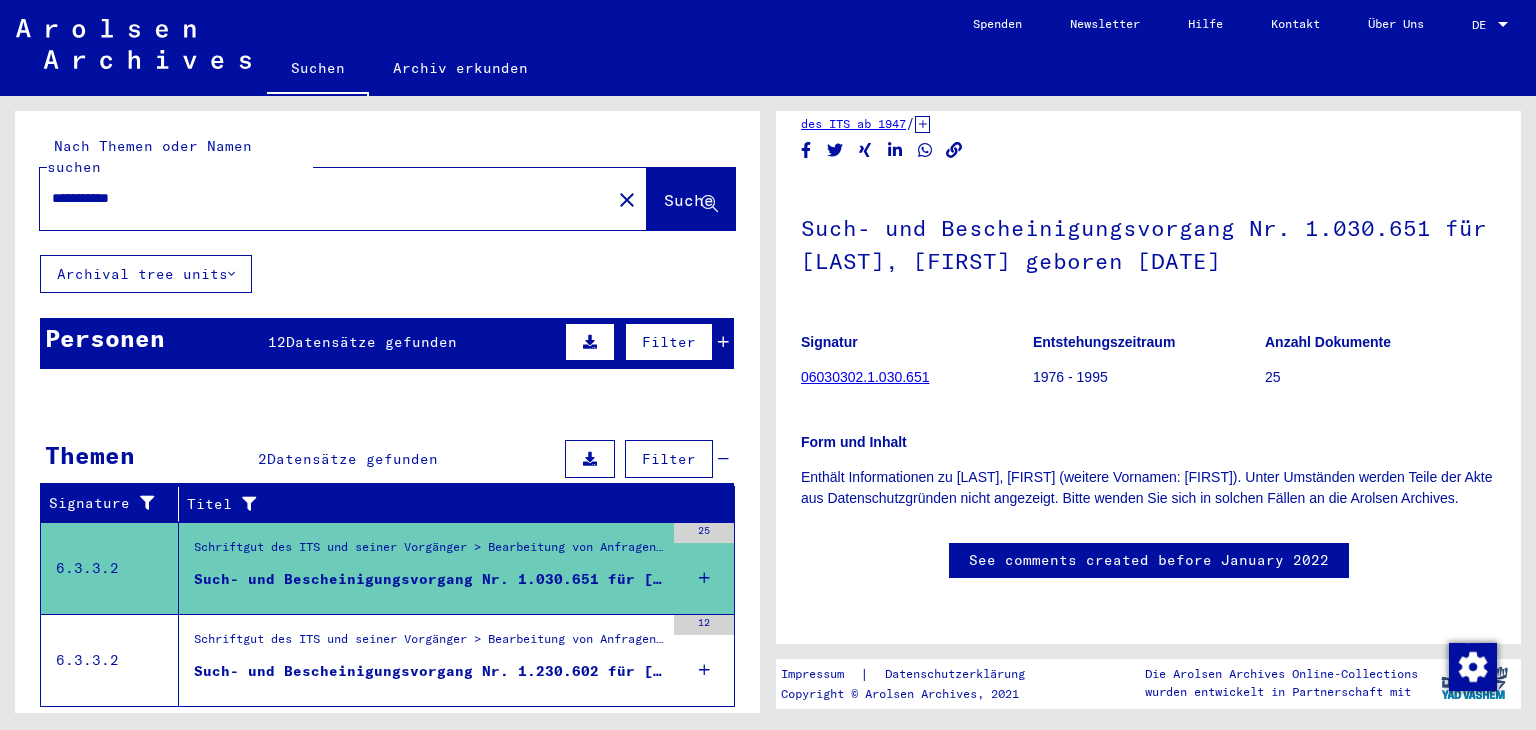 click on "Such- und Bescheinigungsvorgang Nr. 1.230.602 für [NAME], [NAME] geboren [DATE]" at bounding box center [429, 671] 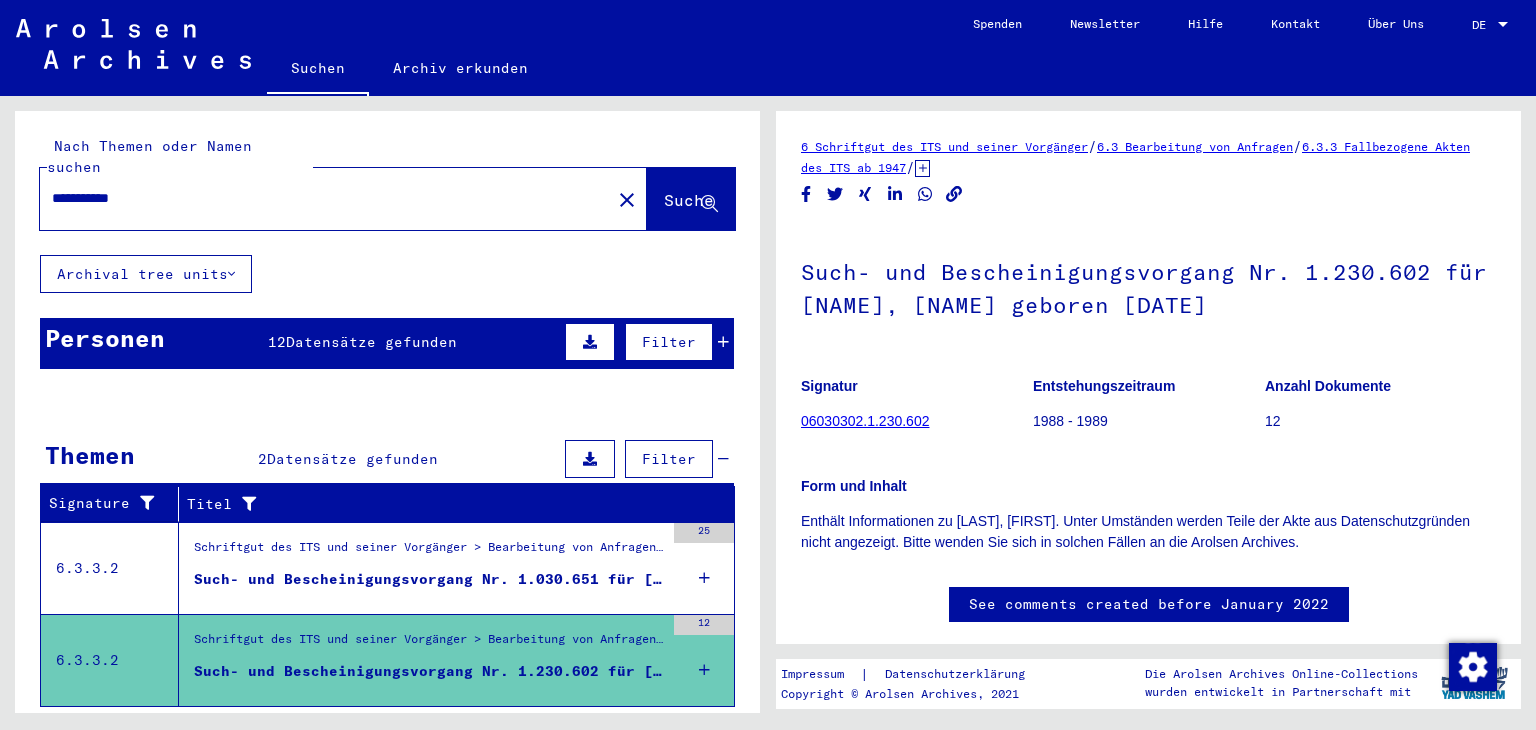 scroll, scrollTop: 0, scrollLeft: 0, axis: both 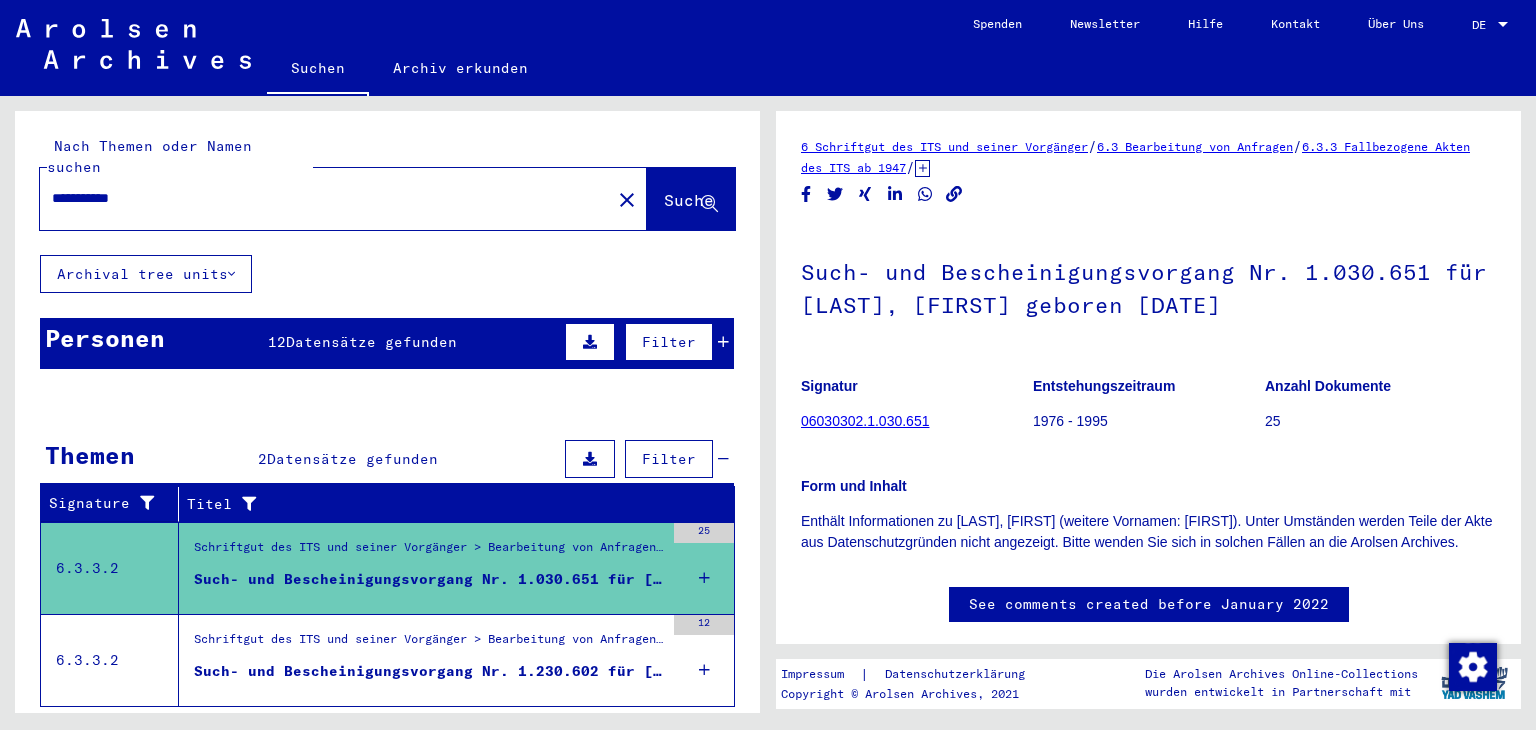 click on "06030302.1.030.651" 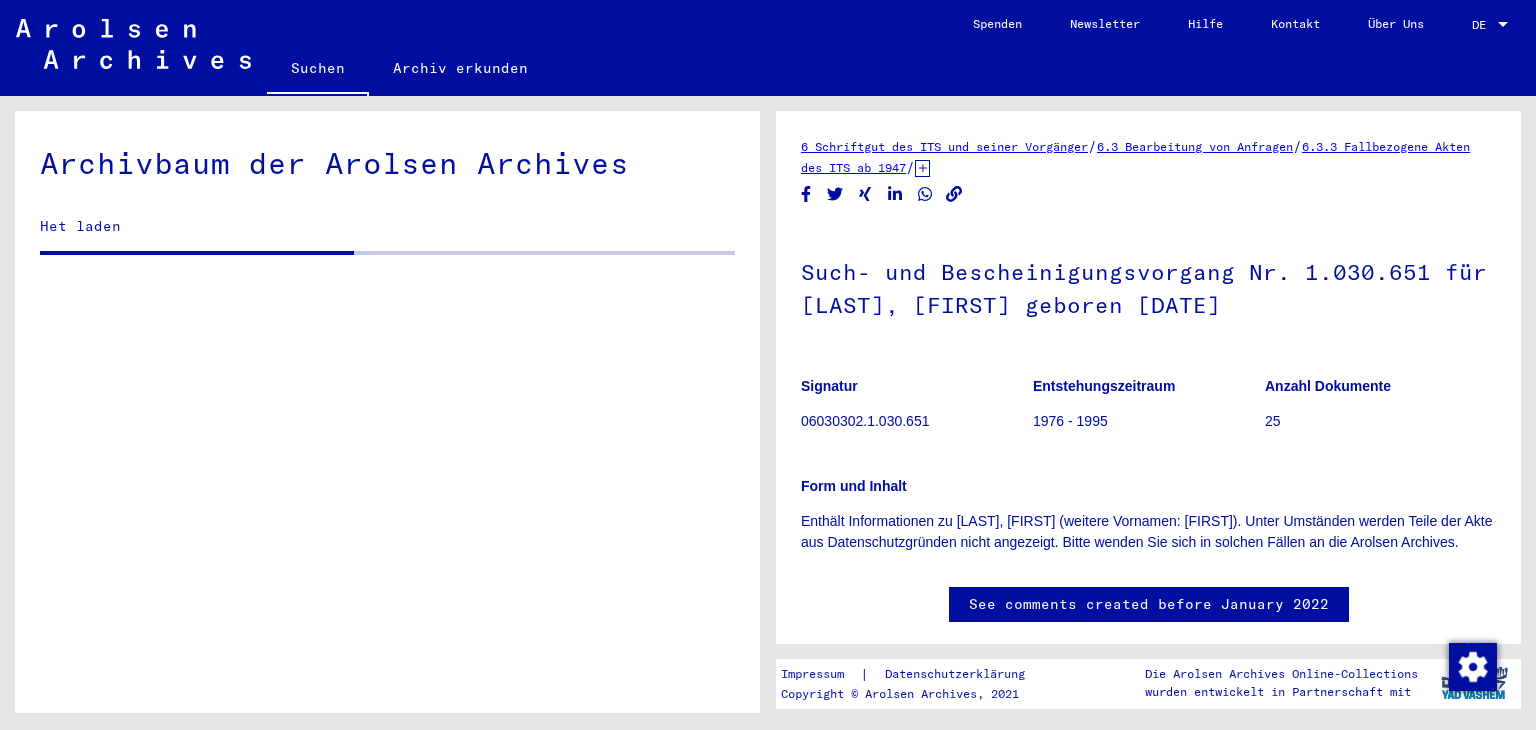 scroll, scrollTop: 0, scrollLeft: 0, axis: both 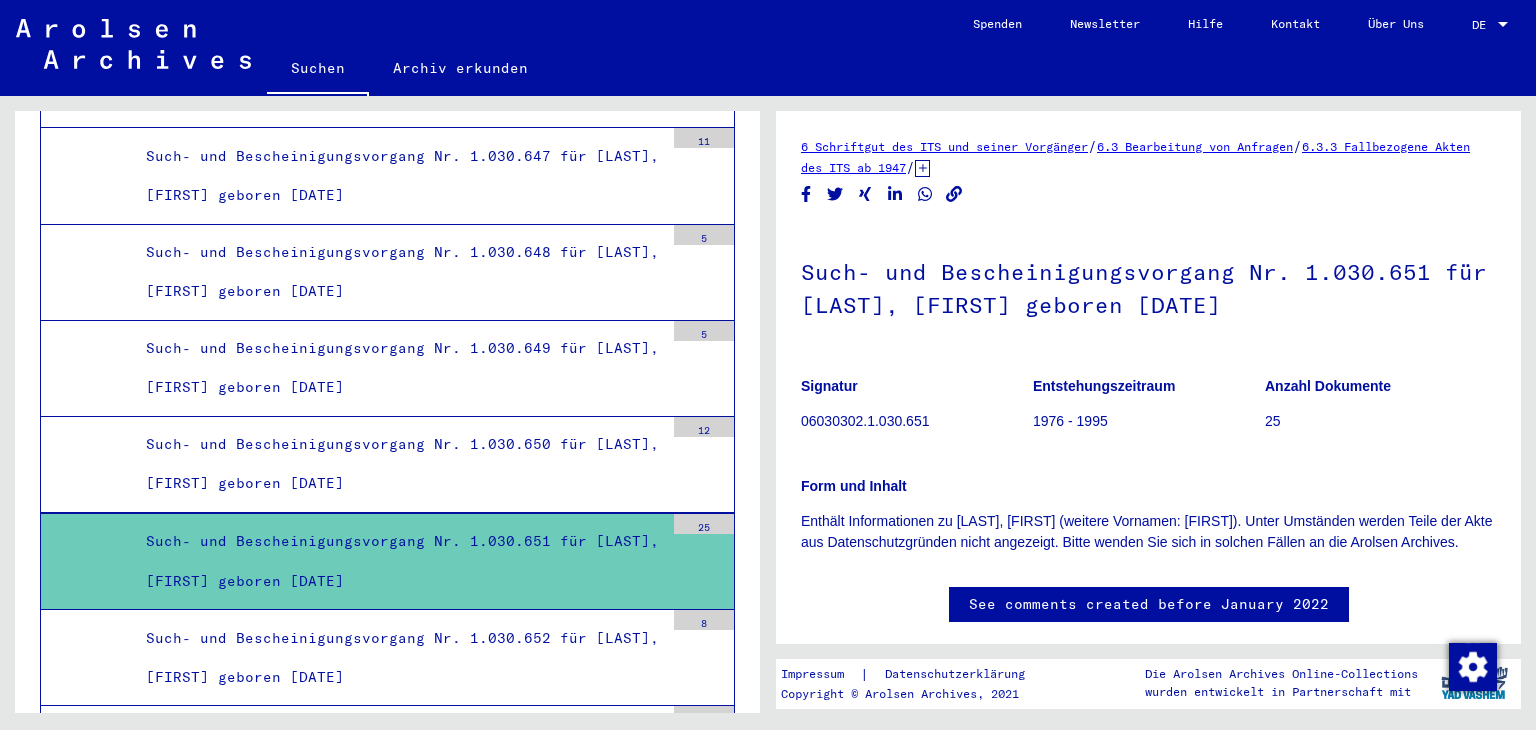 click on "Such- und Bescheinigungsvorgang Nr. 1.030.651 für [LAST], [FIRST] geboren [DATE]" at bounding box center (397, 561) 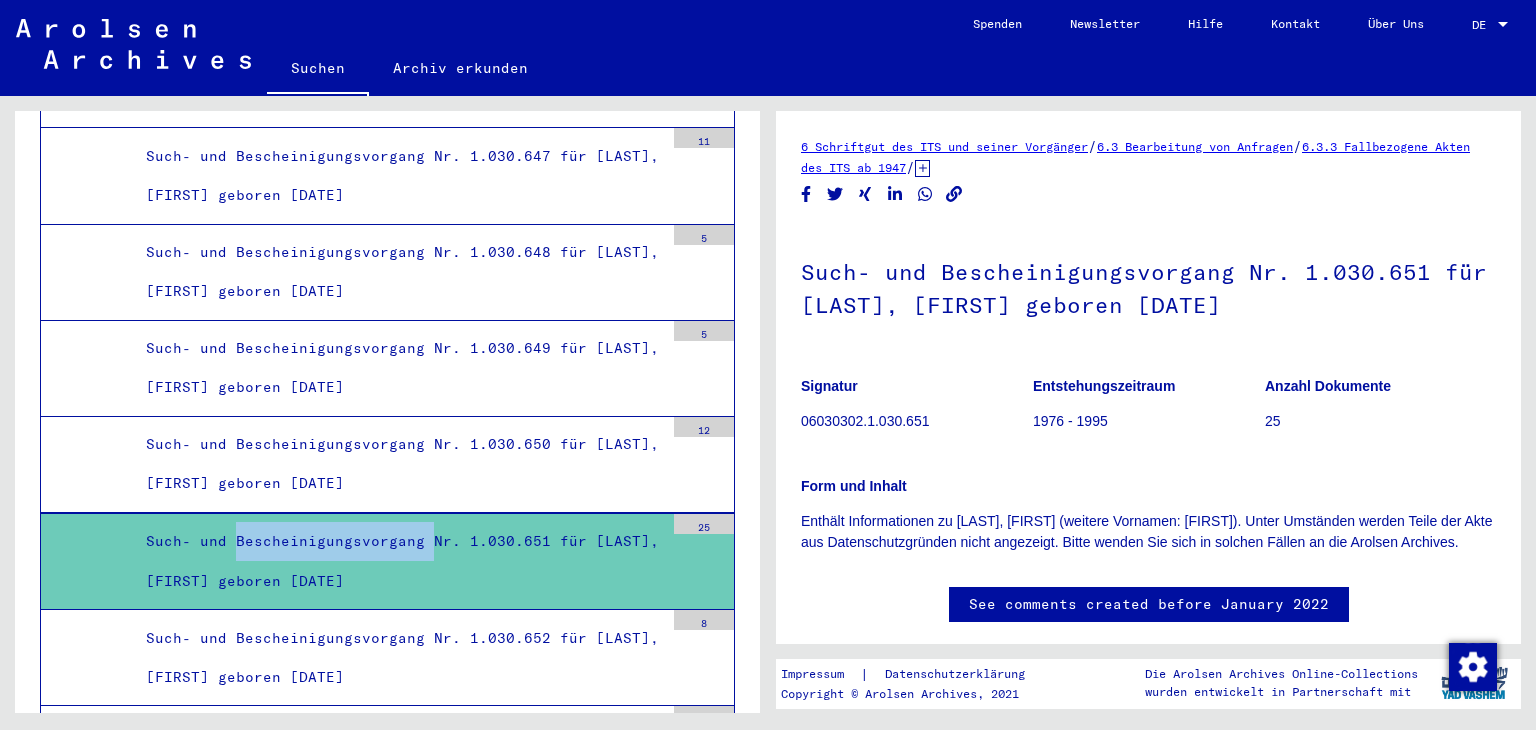 click on "Such- und Bescheinigungsvorgang Nr. 1.030.651 für [LAST], [FIRST] geboren [DATE]" at bounding box center (397, 561) 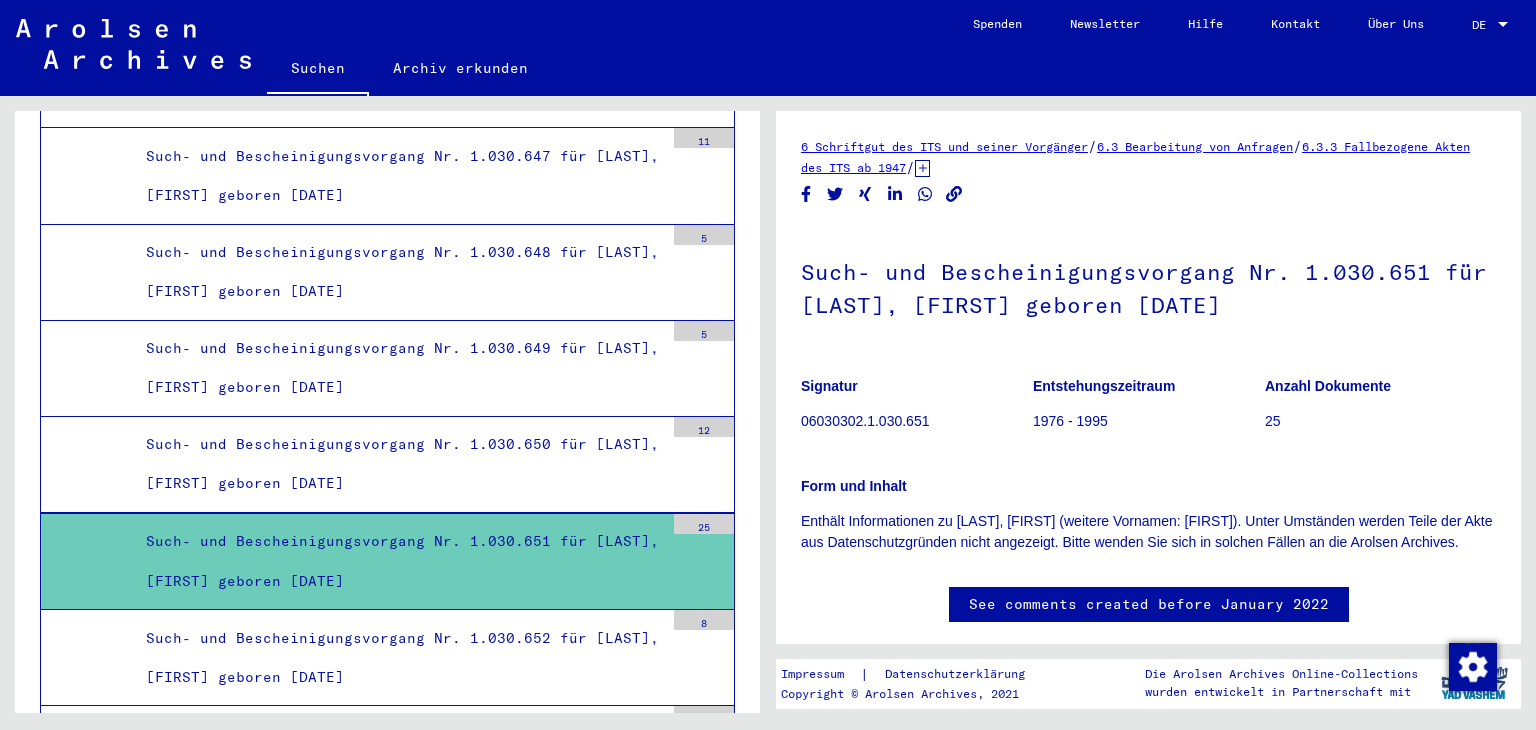 click on "Such- und Bescheinigungsvorgang Nr. 1.030.651 für [LAST], [FIRST] geboren [DATE]" at bounding box center (397, 561) 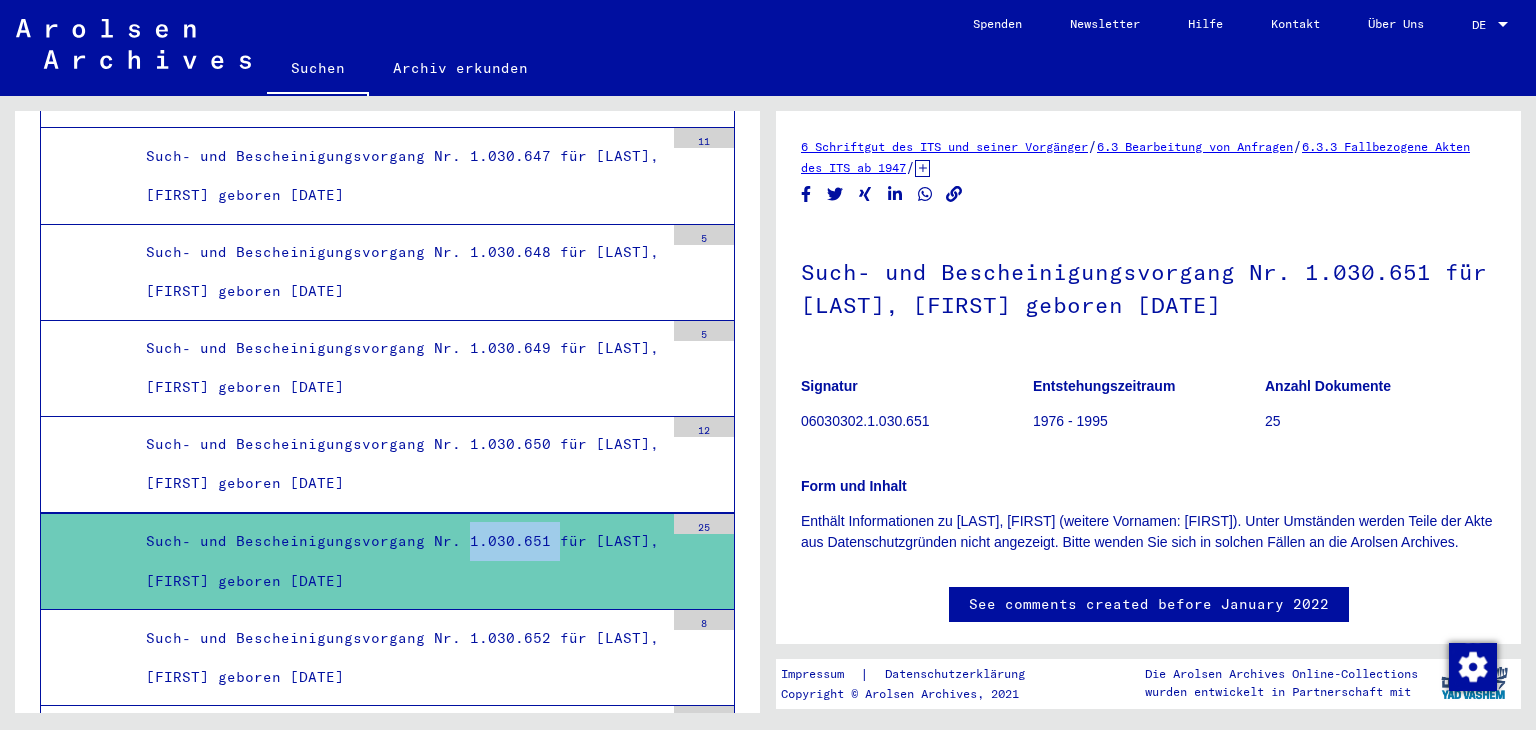 click on "Such- und Bescheinigungsvorgang Nr. 1.030.651 für [LAST], [FIRST] geboren [DATE]" at bounding box center [397, 561] 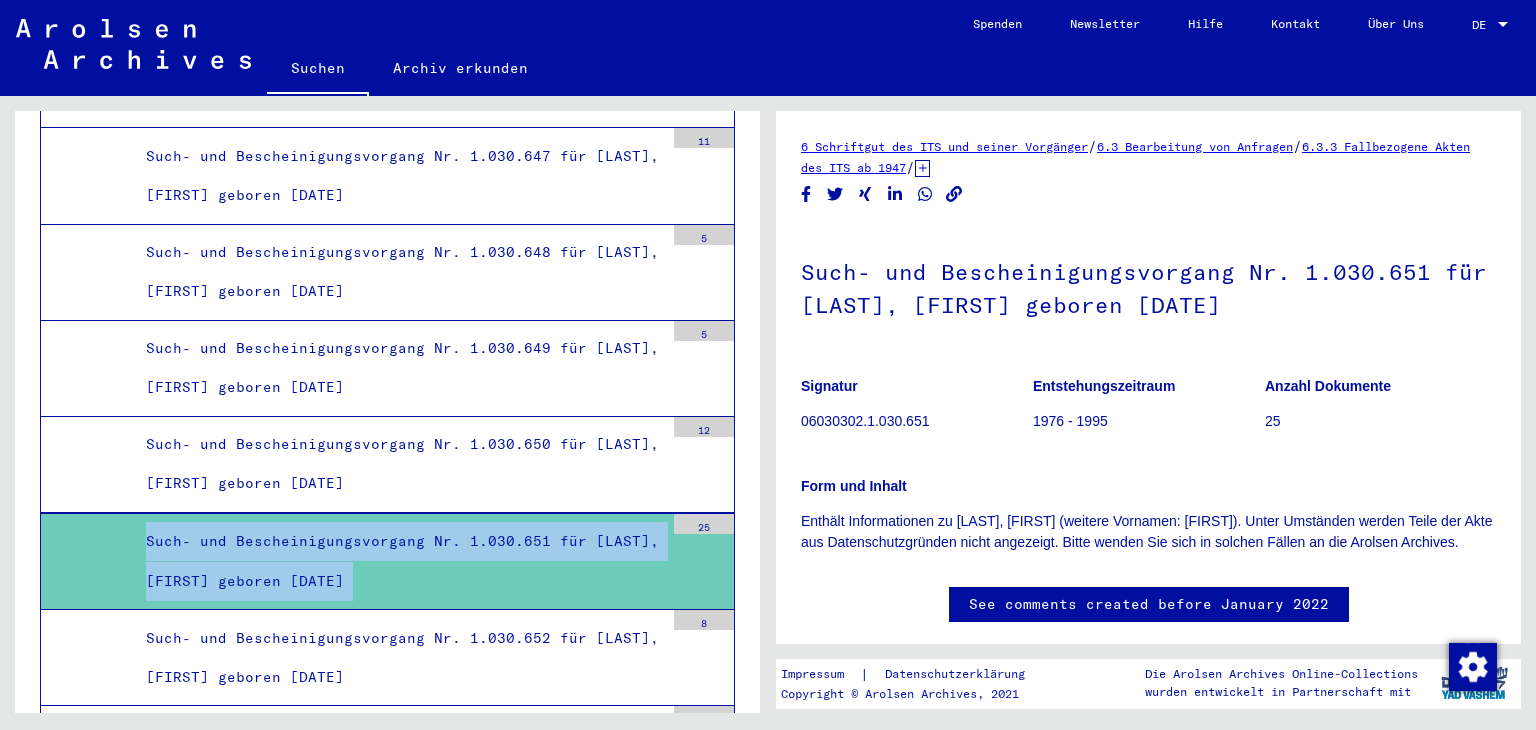 click on "Such- und Bescheinigungsvorgang Nr. 1.030.651 für [LAST], [FIRST] geboren [DATE]" at bounding box center (397, 561) 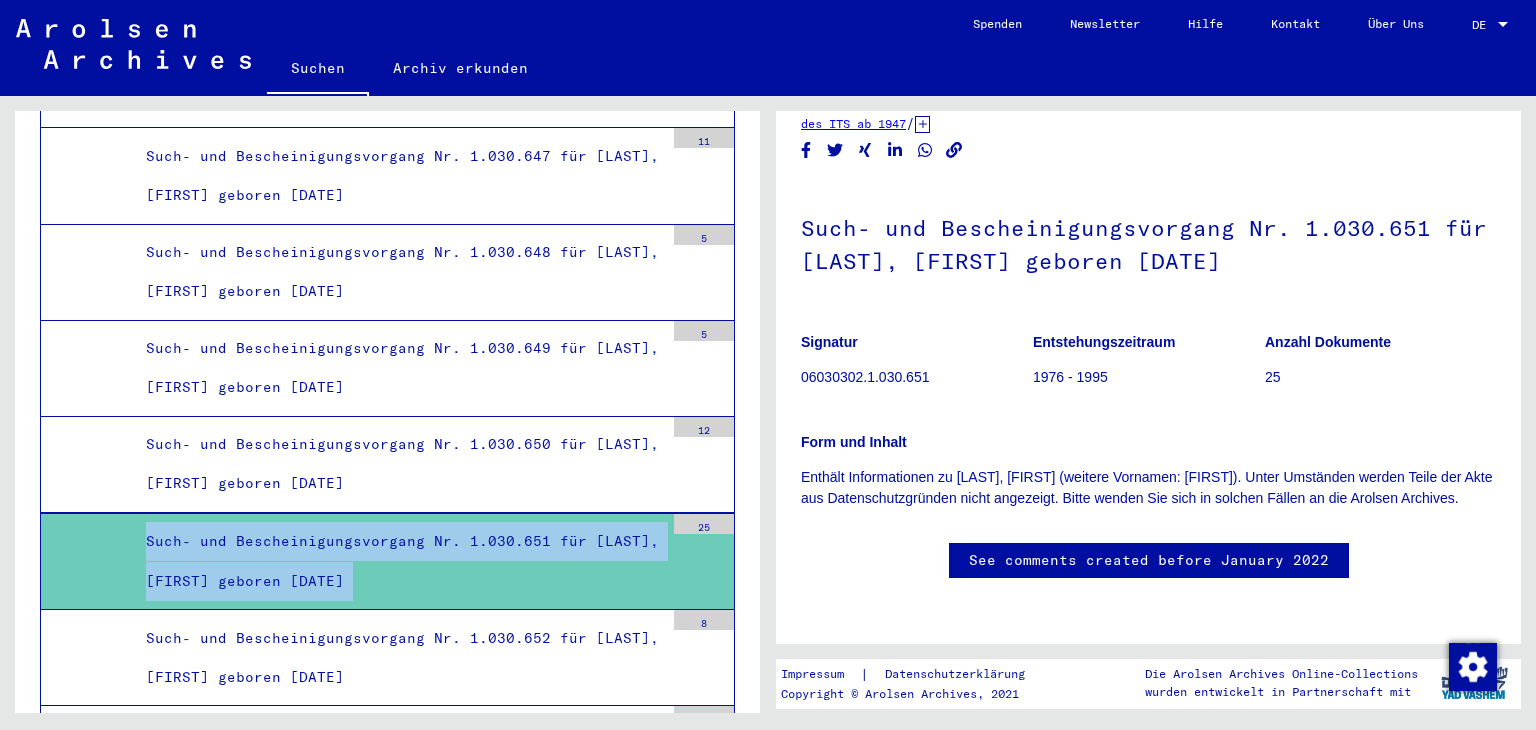 scroll, scrollTop: 500, scrollLeft: 0, axis: vertical 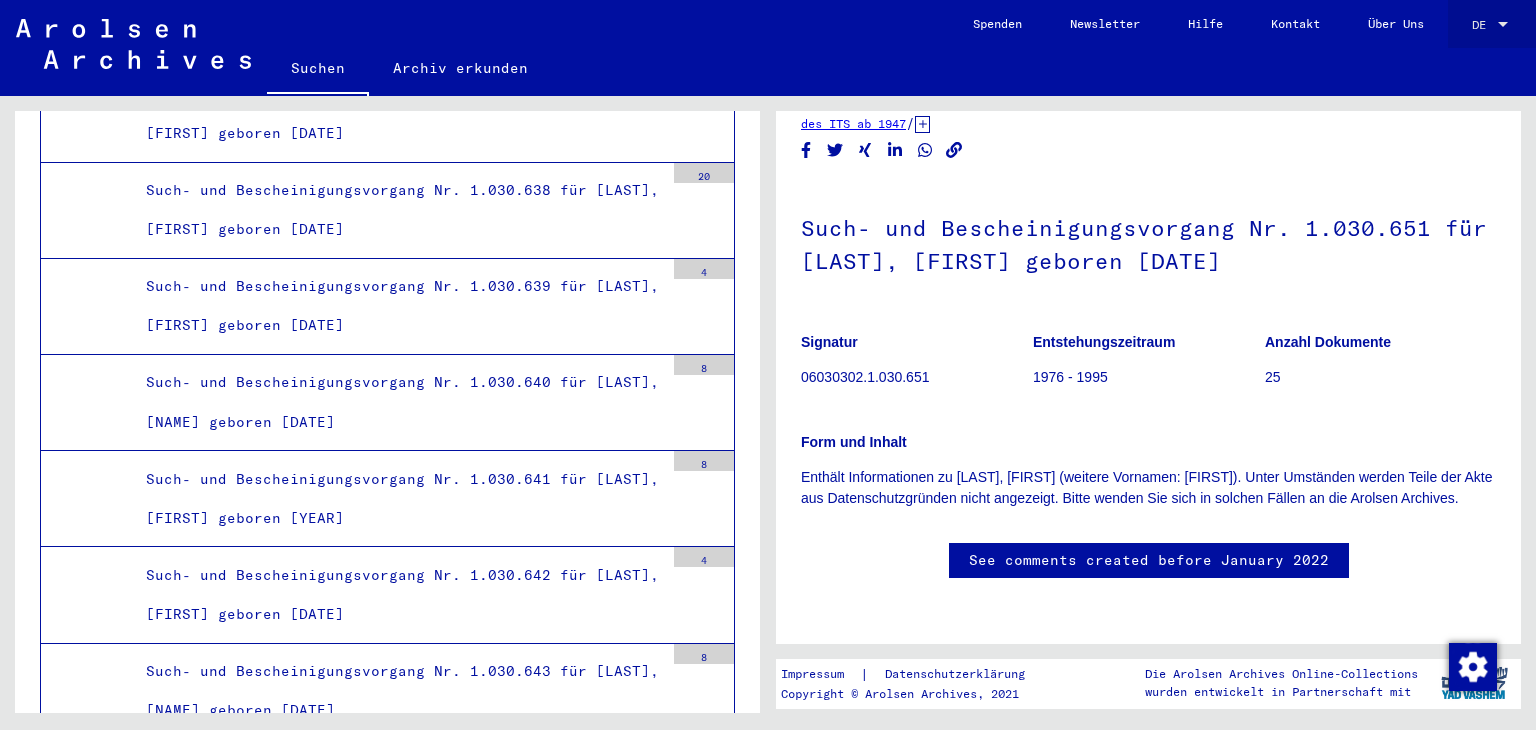 click on "DE" at bounding box center [1483, 25] 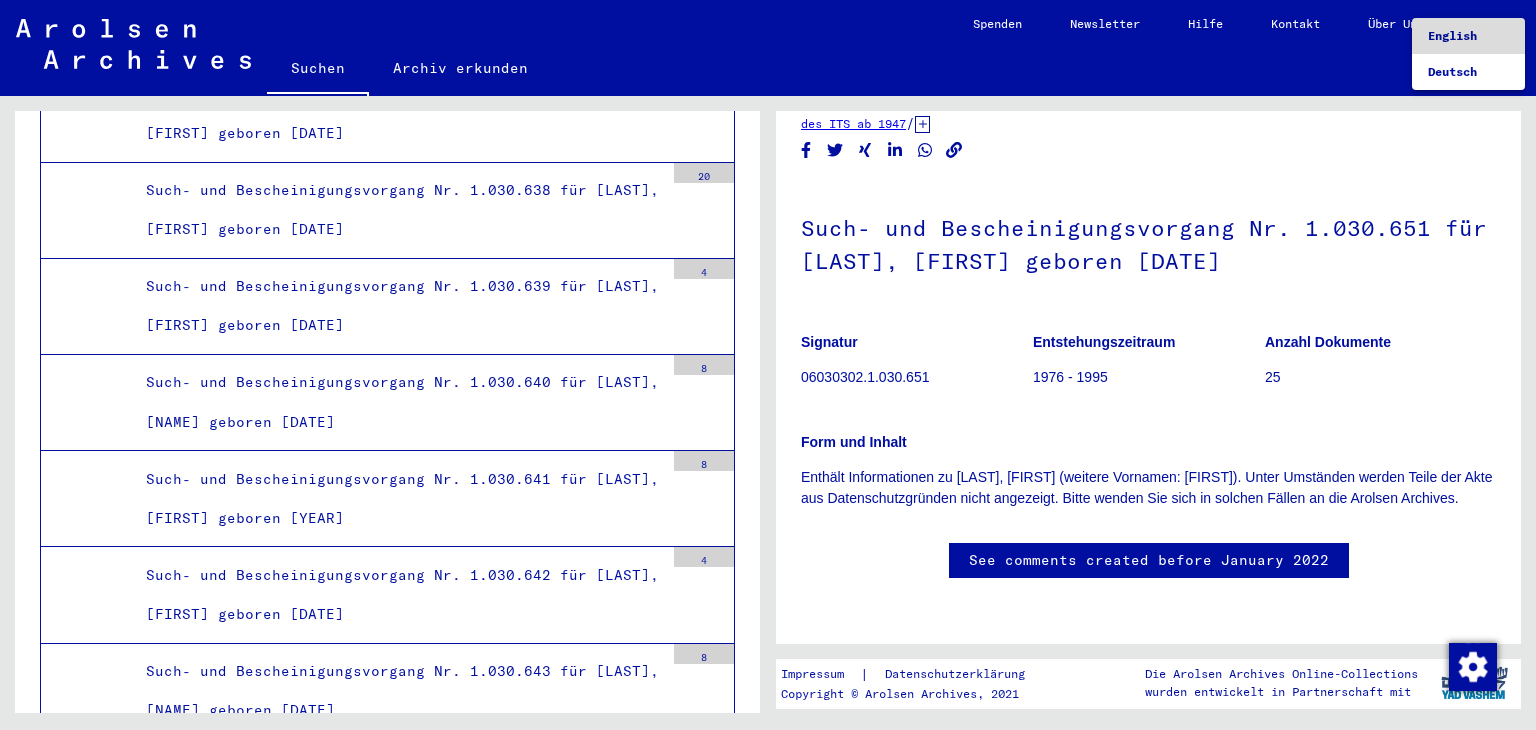 click on "English" at bounding box center (1452, 35) 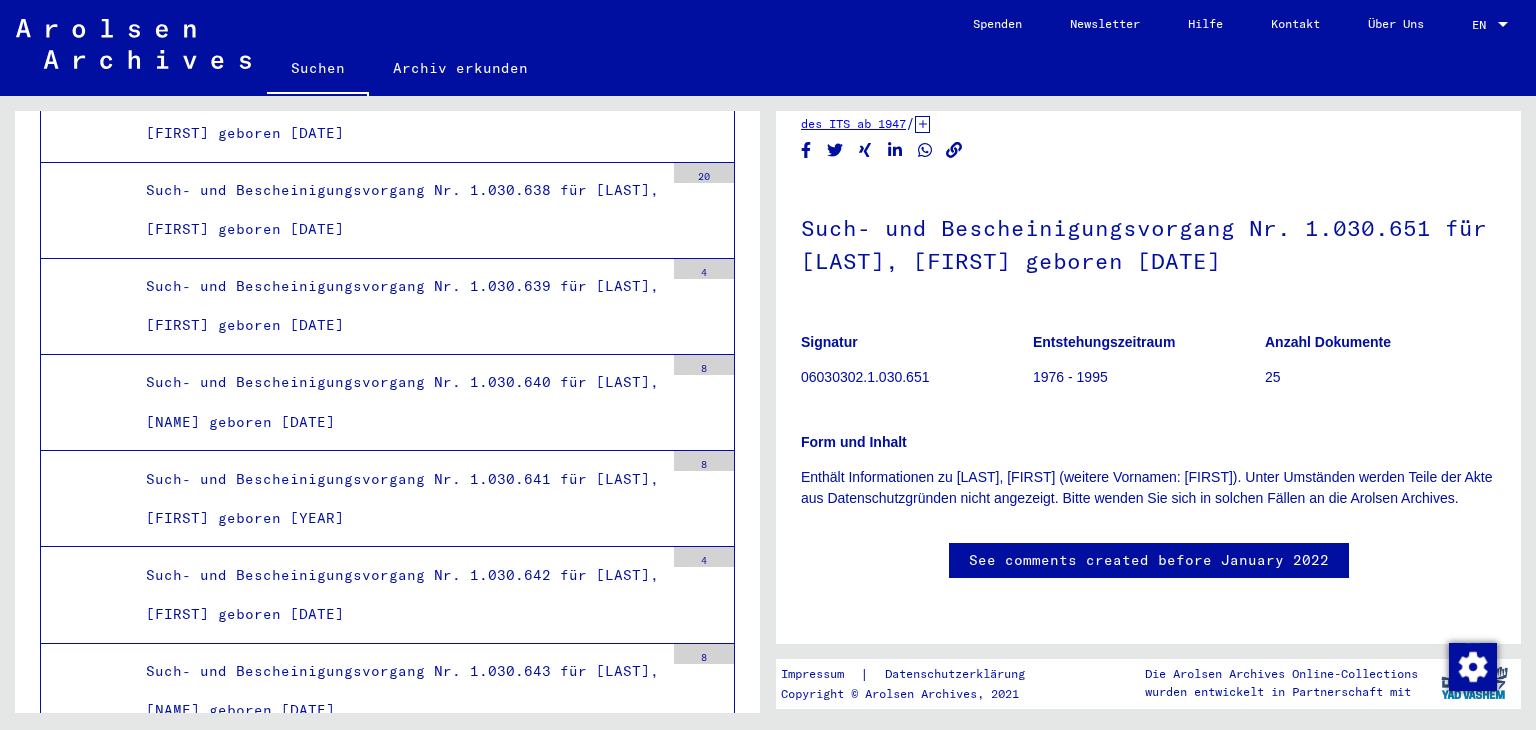 scroll, scrollTop: 0, scrollLeft: 0, axis: both 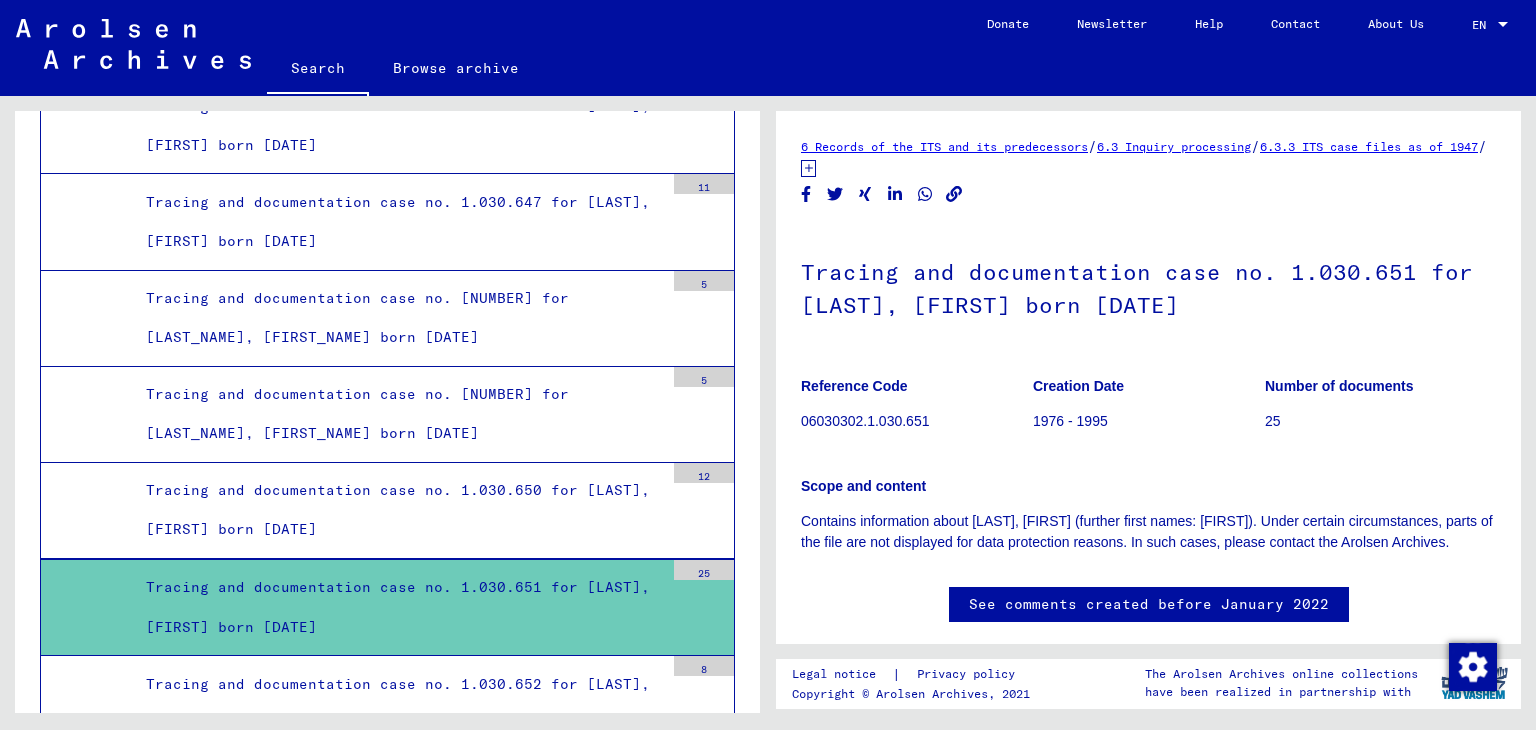 click on "Tracing and documentation case no. 1.030.651 for [LAST], [FIRST] born [DATE]" at bounding box center [397, 607] 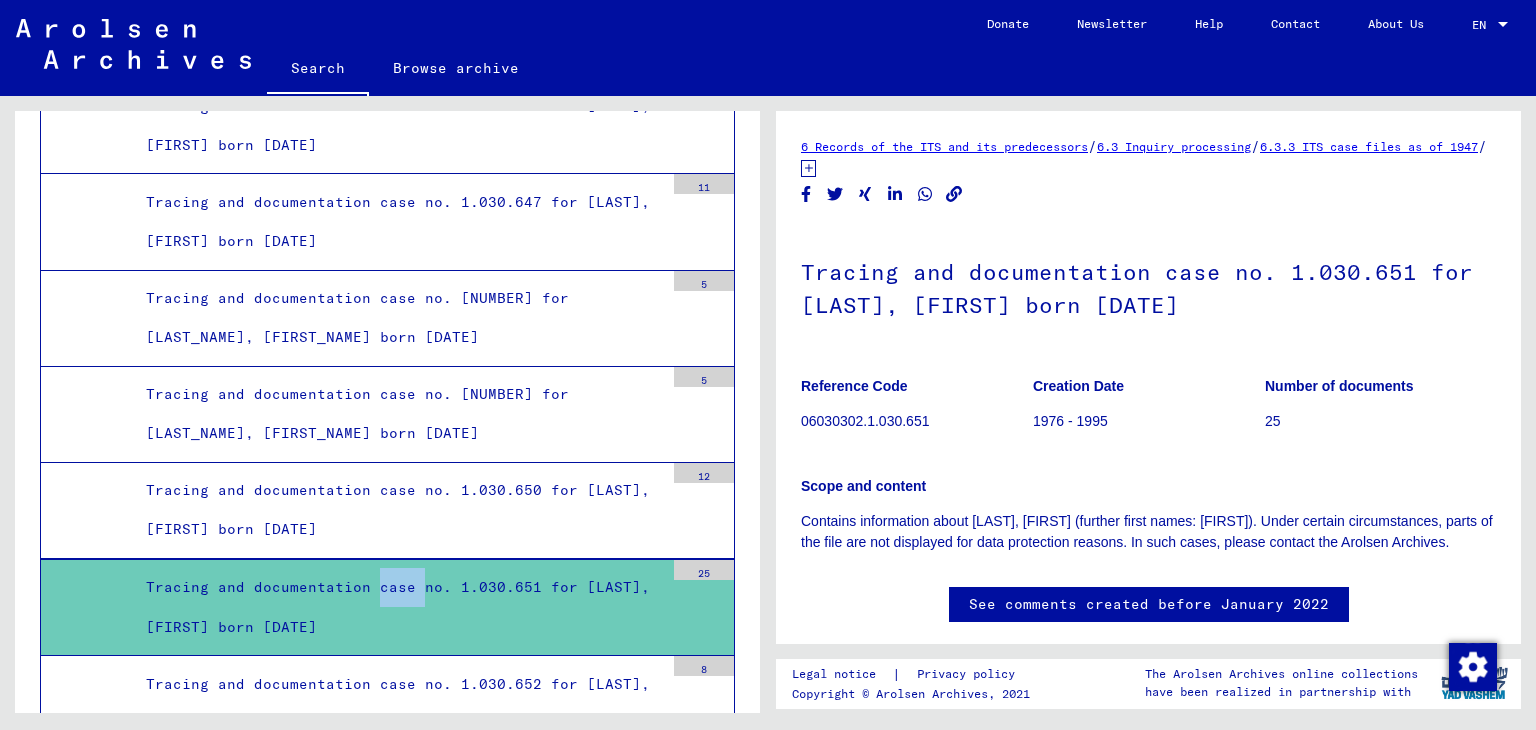 click on "Tracing and documentation case no. 1.030.651 for [LAST], [FIRST] born [DATE]" at bounding box center [397, 607] 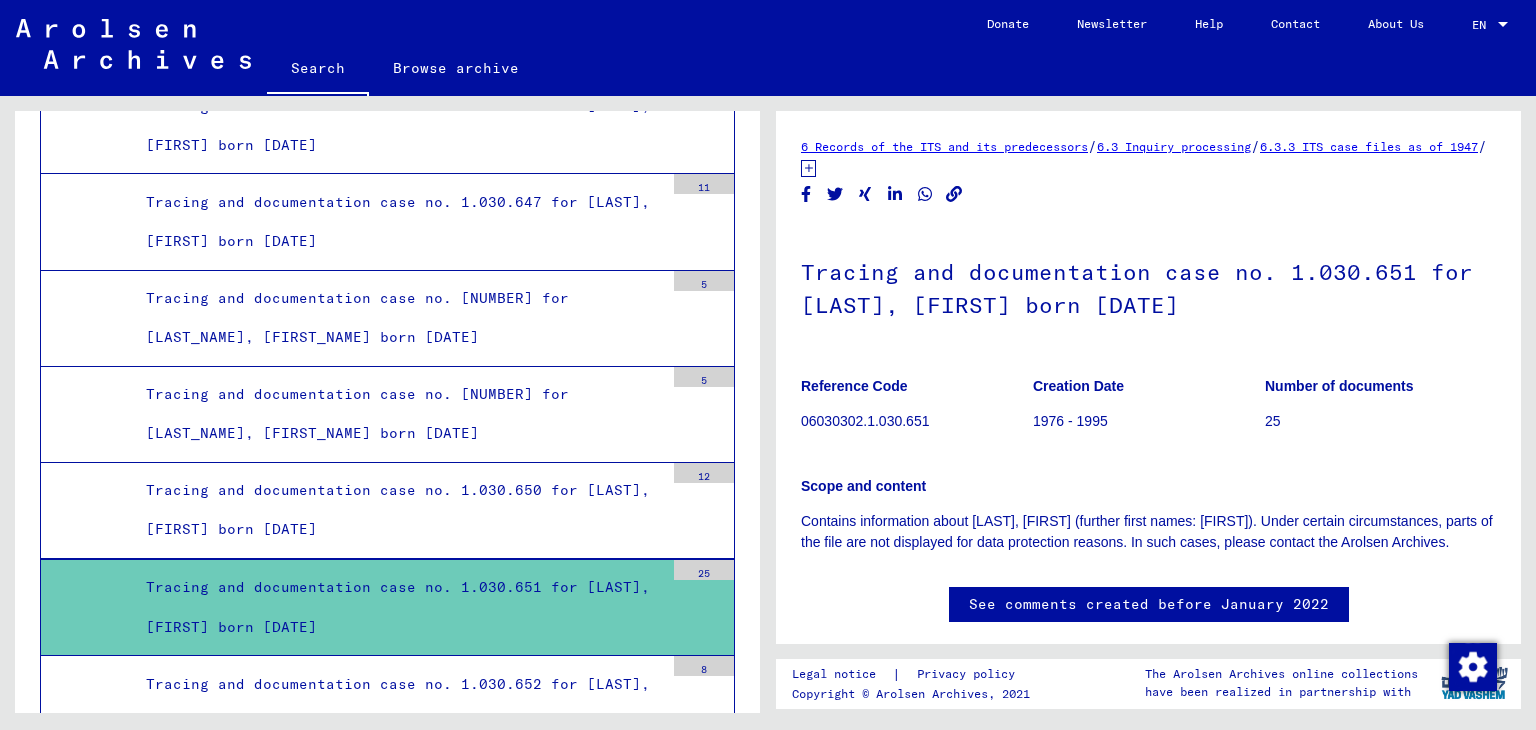 click on "25" at bounding box center [704, 570] 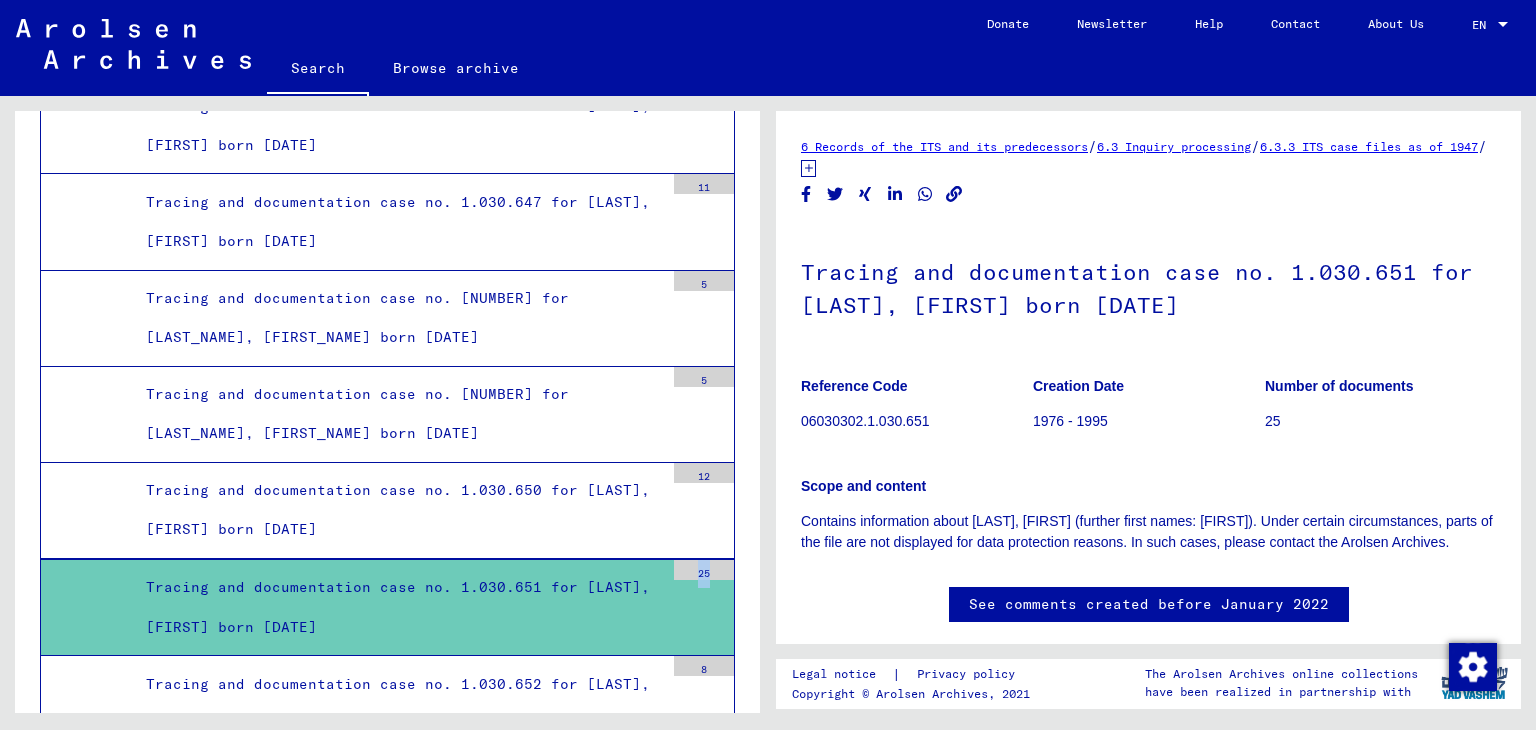 click on "25" at bounding box center [704, 570] 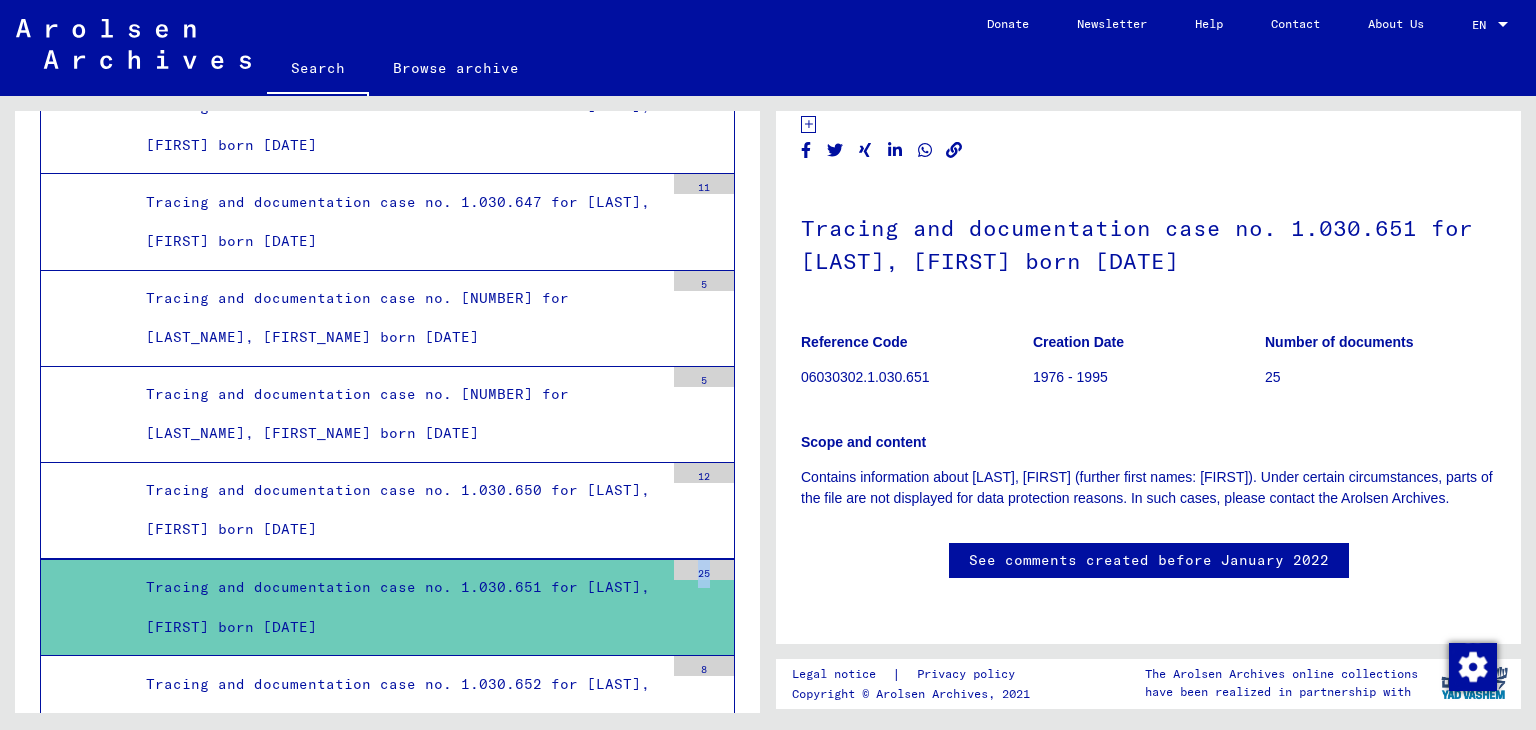 scroll, scrollTop: 200, scrollLeft: 0, axis: vertical 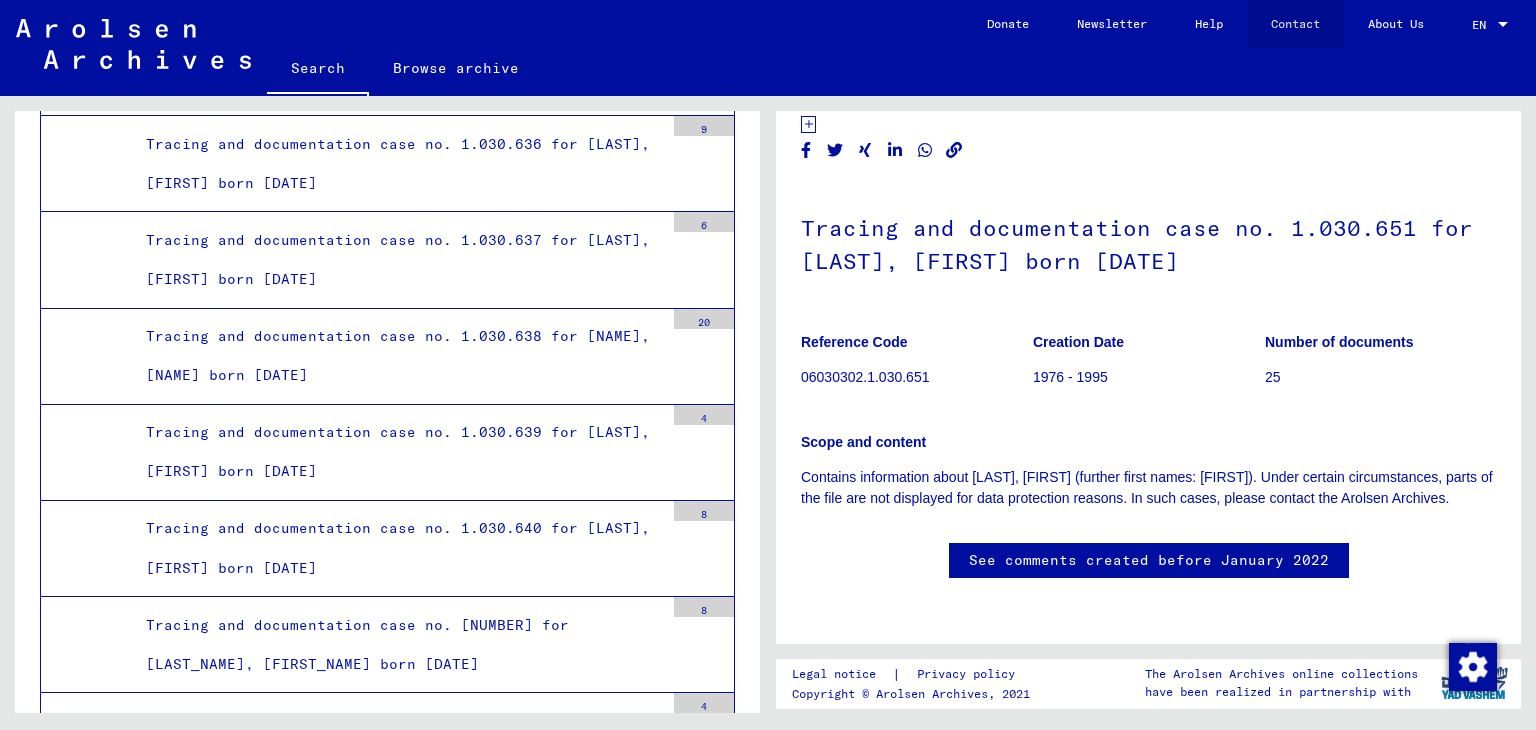 click on "Contact" 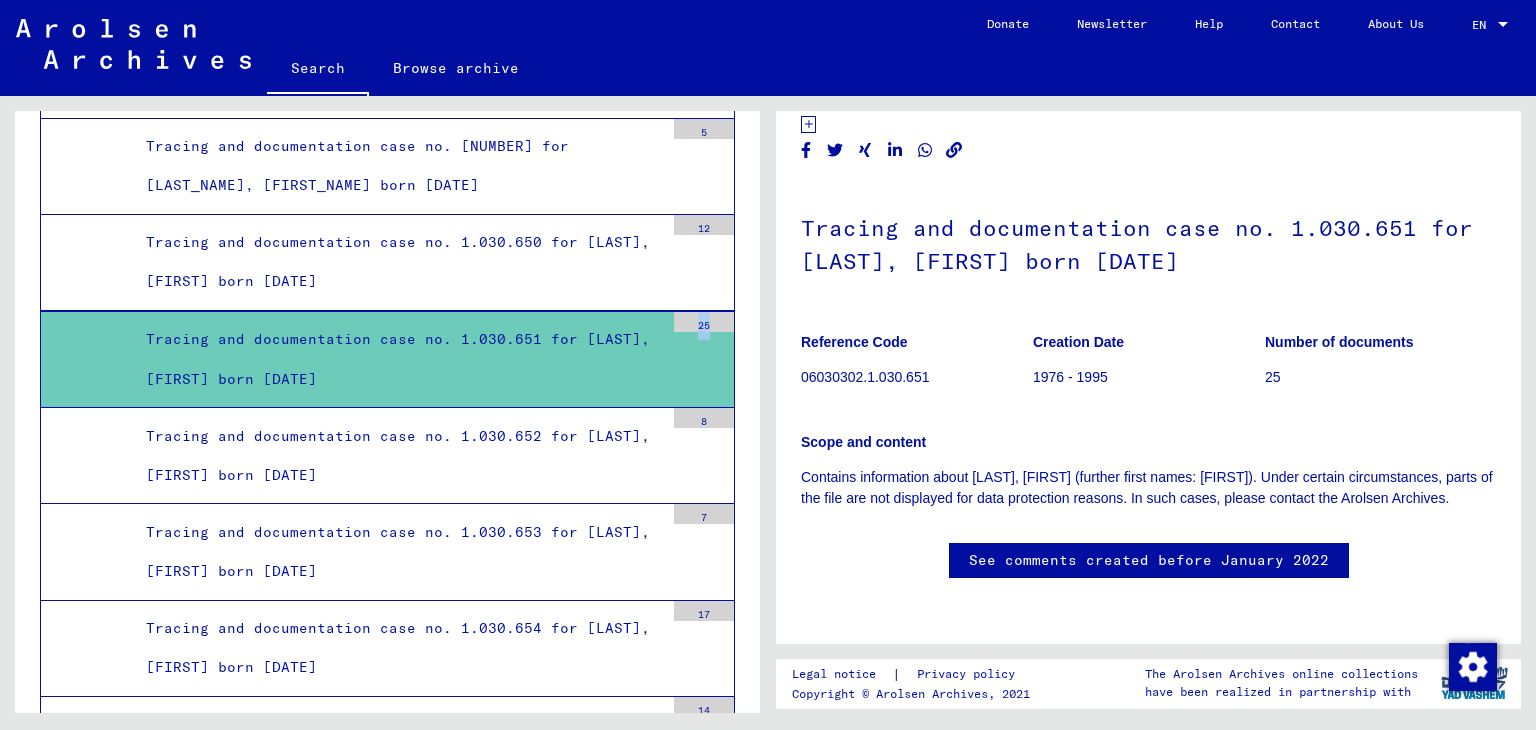 scroll, scrollTop: 20780, scrollLeft: 0, axis: vertical 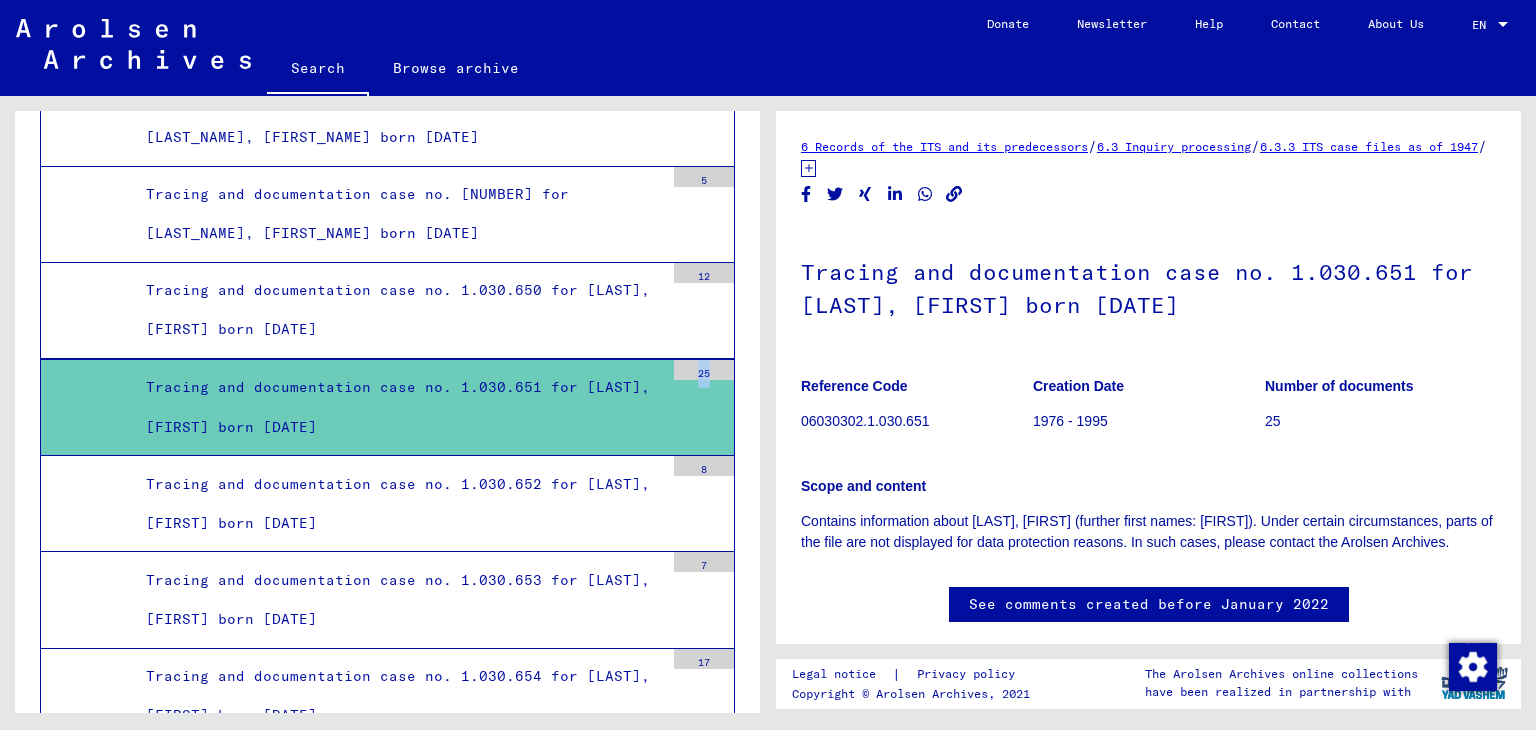 click on "6.3.3 ITS case files as of 1947" 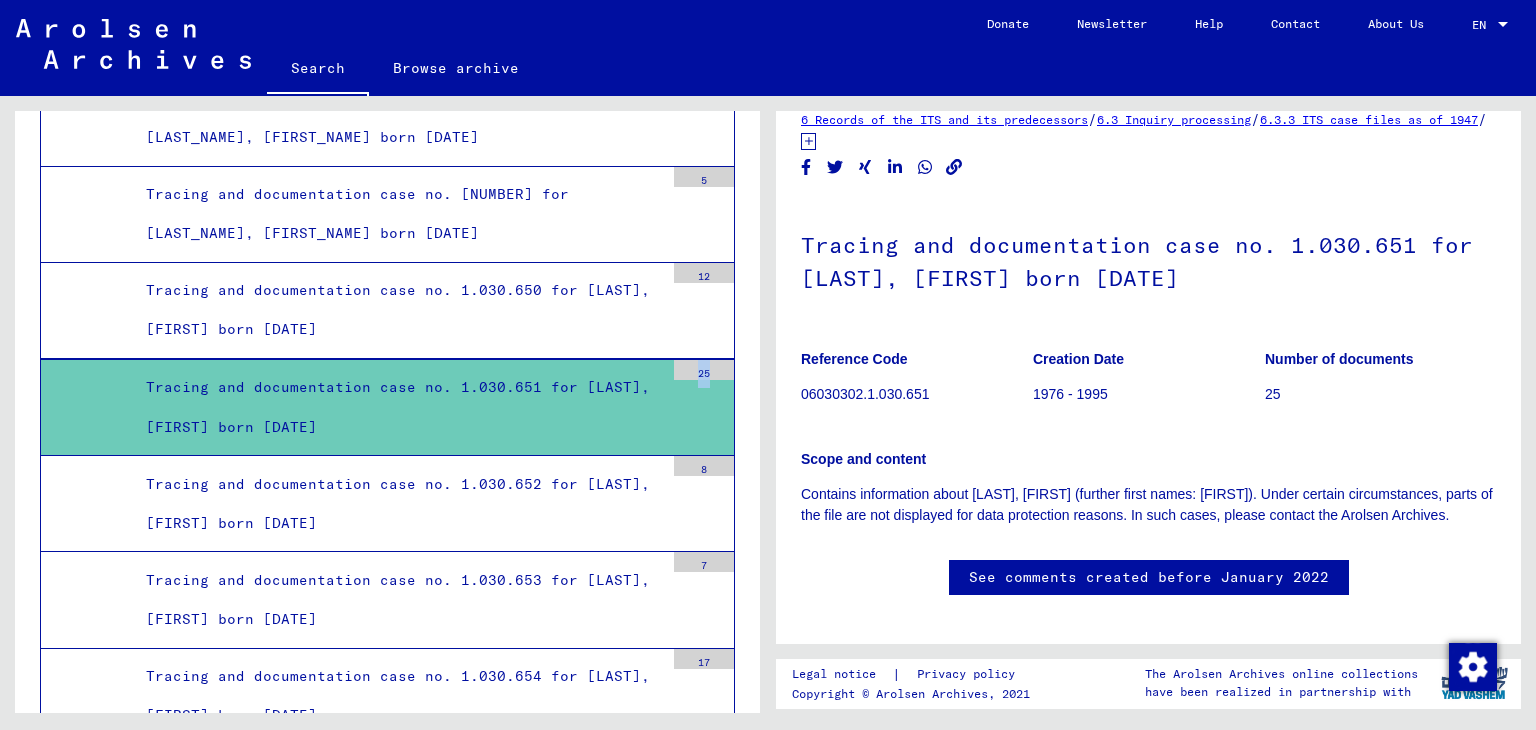 scroll, scrollTop: 0, scrollLeft: 0, axis: both 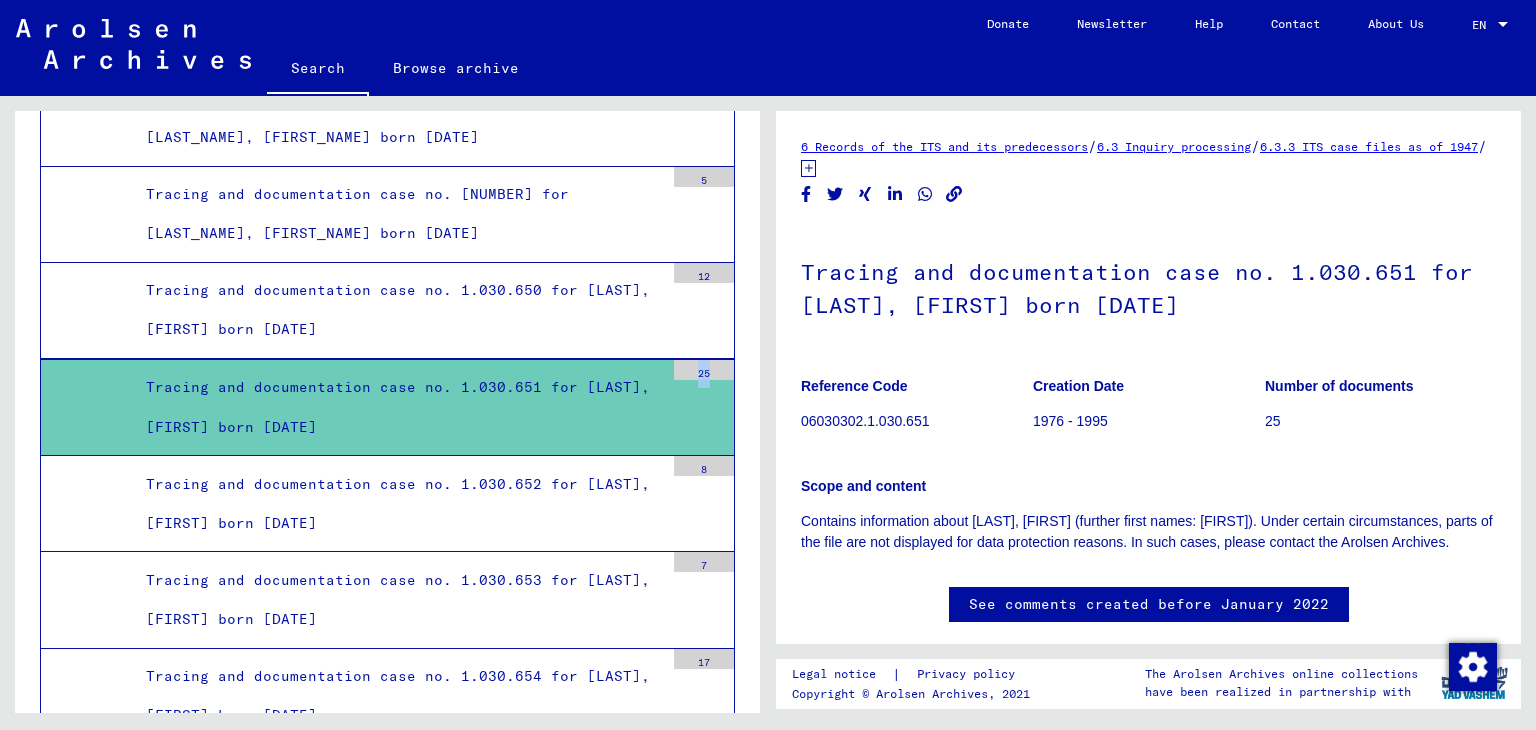 click on "6 Records of the ITS and its predecessors" 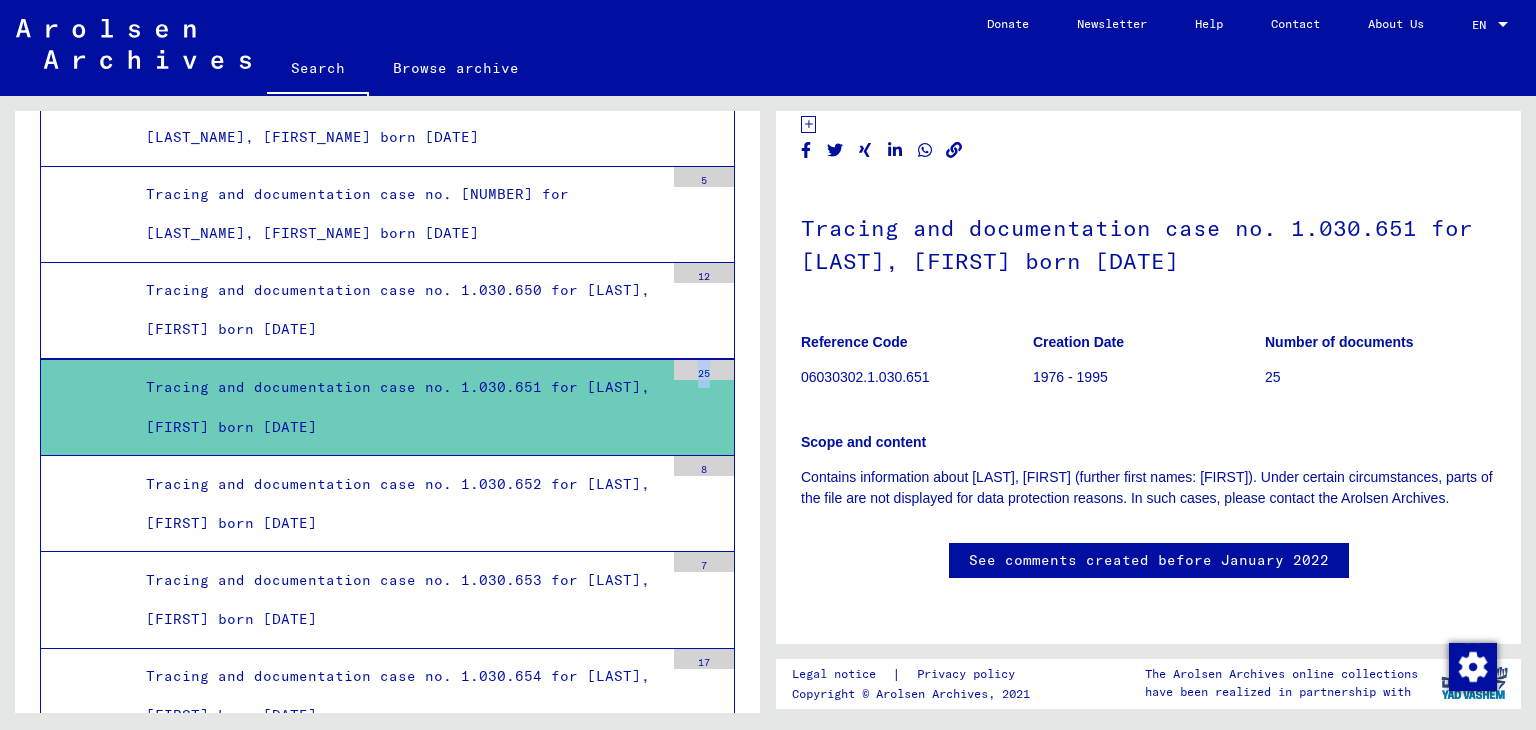 scroll, scrollTop: 100, scrollLeft: 0, axis: vertical 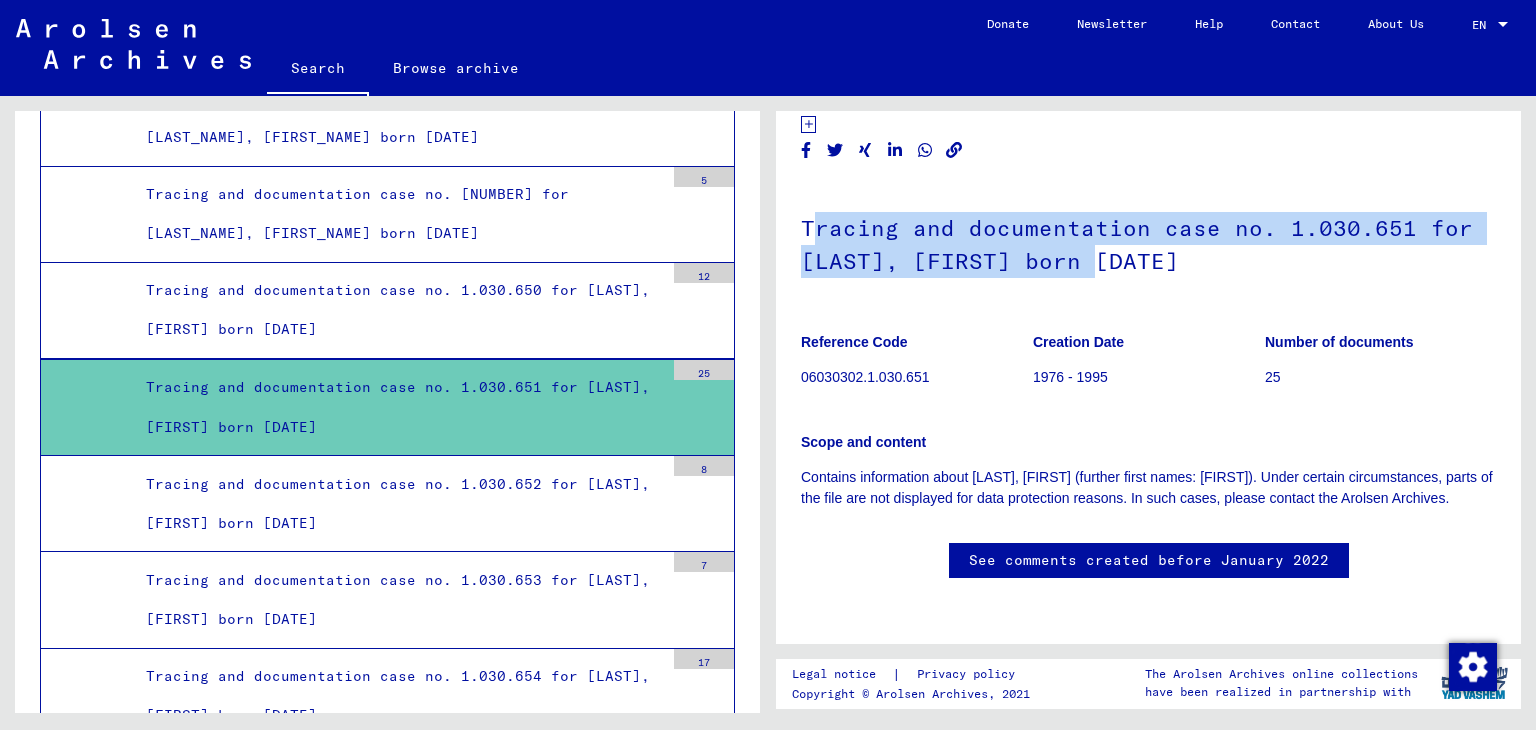 drag, startPoint x: 809, startPoint y: 165, endPoint x: 1086, endPoint y: 193, distance: 278.41156 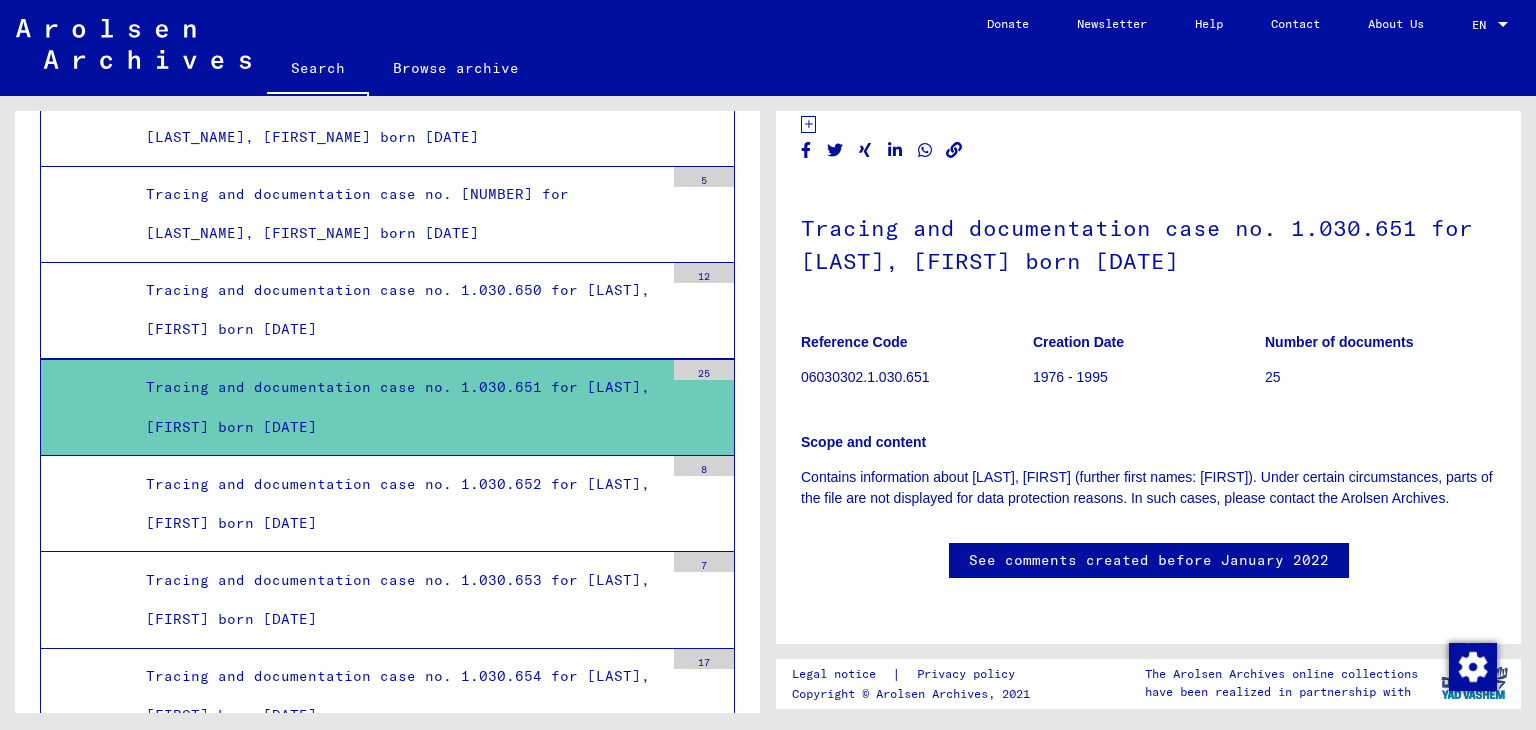 drag, startPoint x: 805, startPoint y: 172, endPoint x: 1176, endPoint y: 197, distance: 371.84137 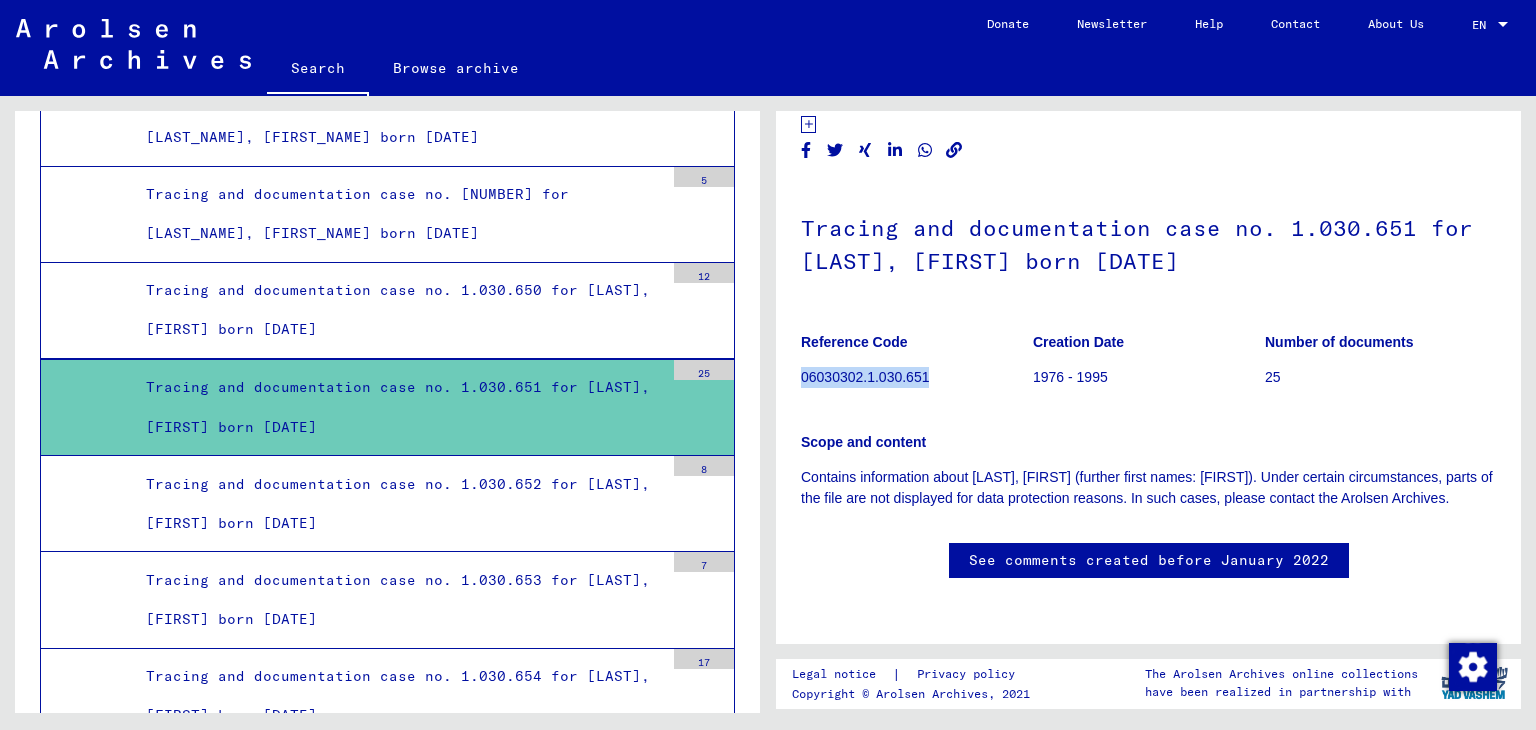 drag, startPoint x: 802, startPoint y: 319, endPoint x: 926, endPoint y: 327, distance: 124.2578 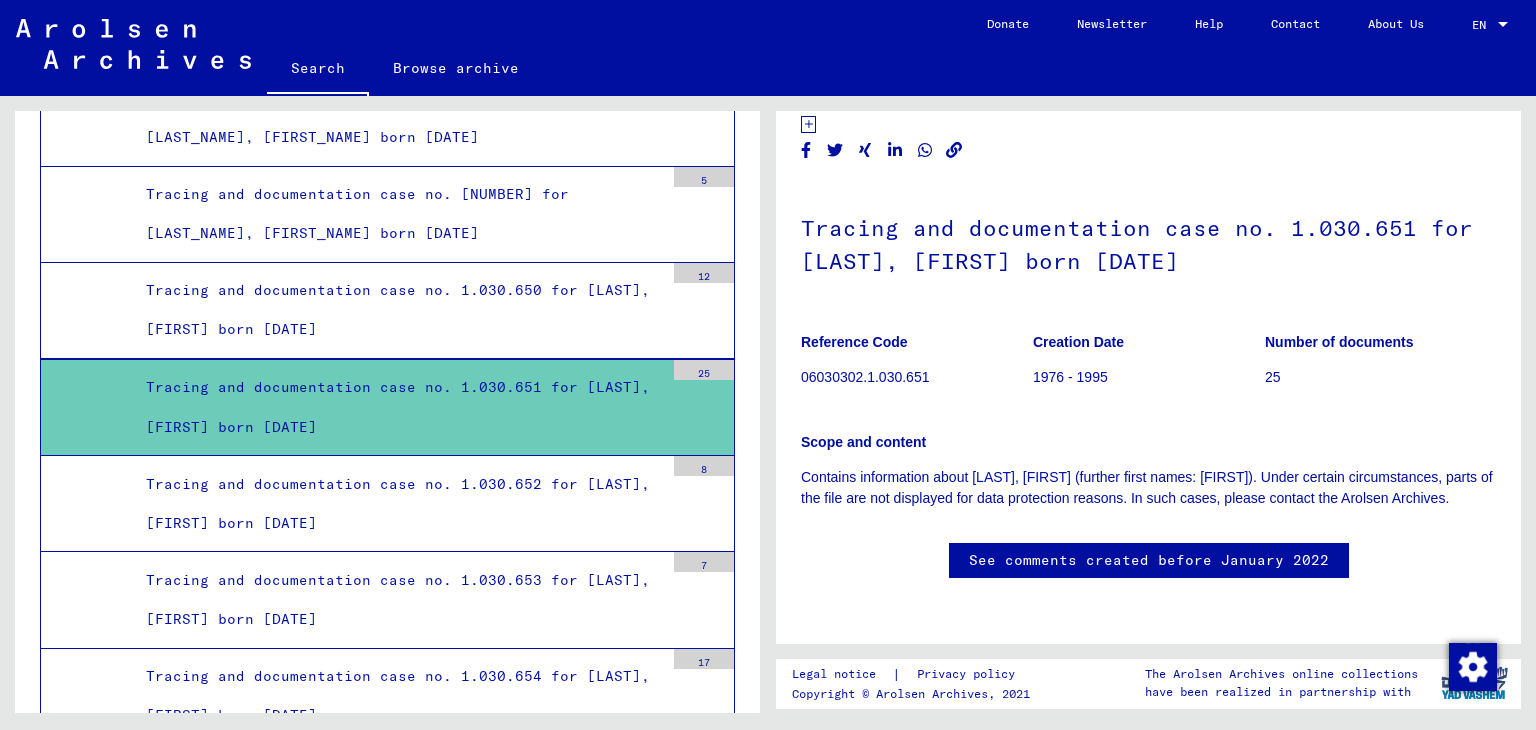 click on "Reference Code 06030302.1.030.651" 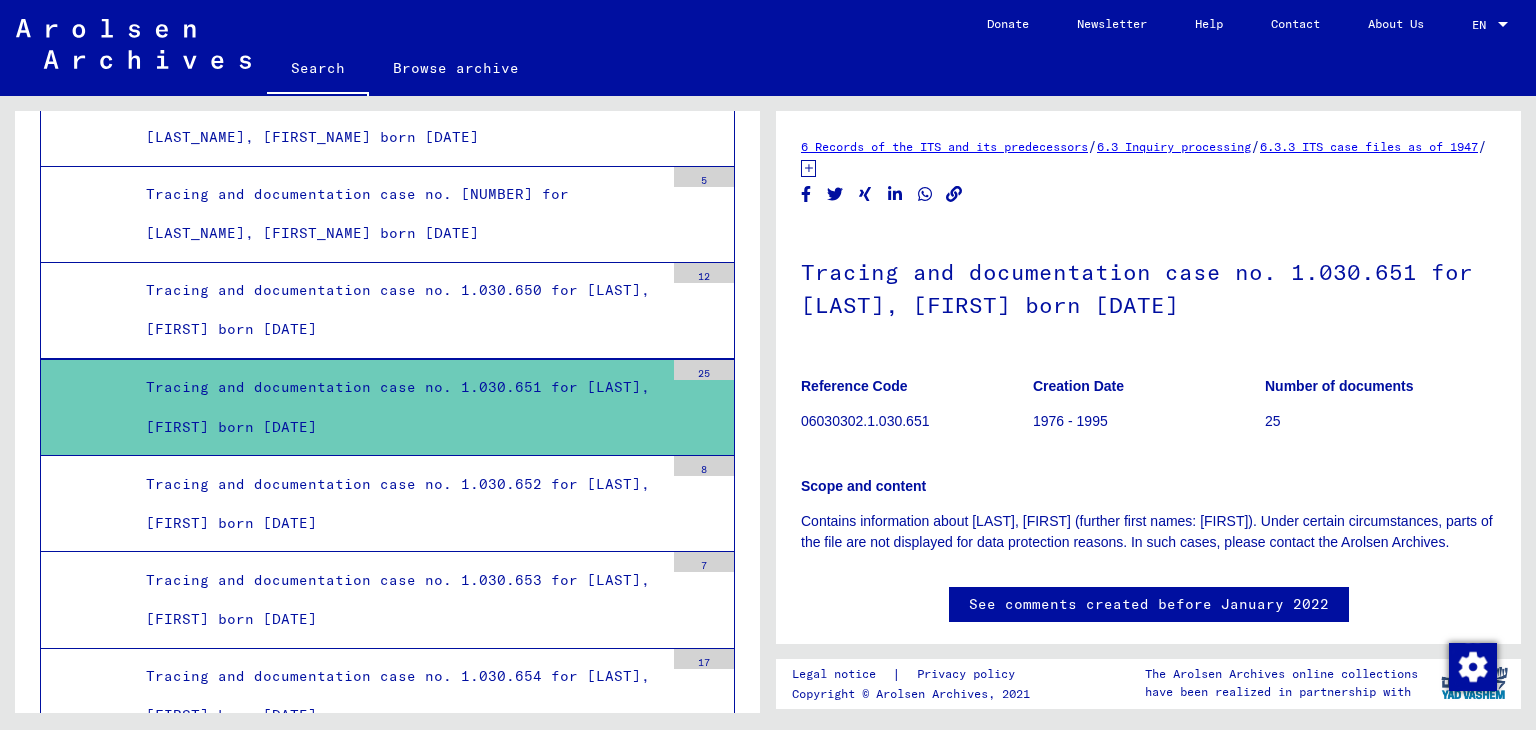 click on "Tracing and documentation case no. 1.030.651 for [LAST], [FIRST] born [DATE]" 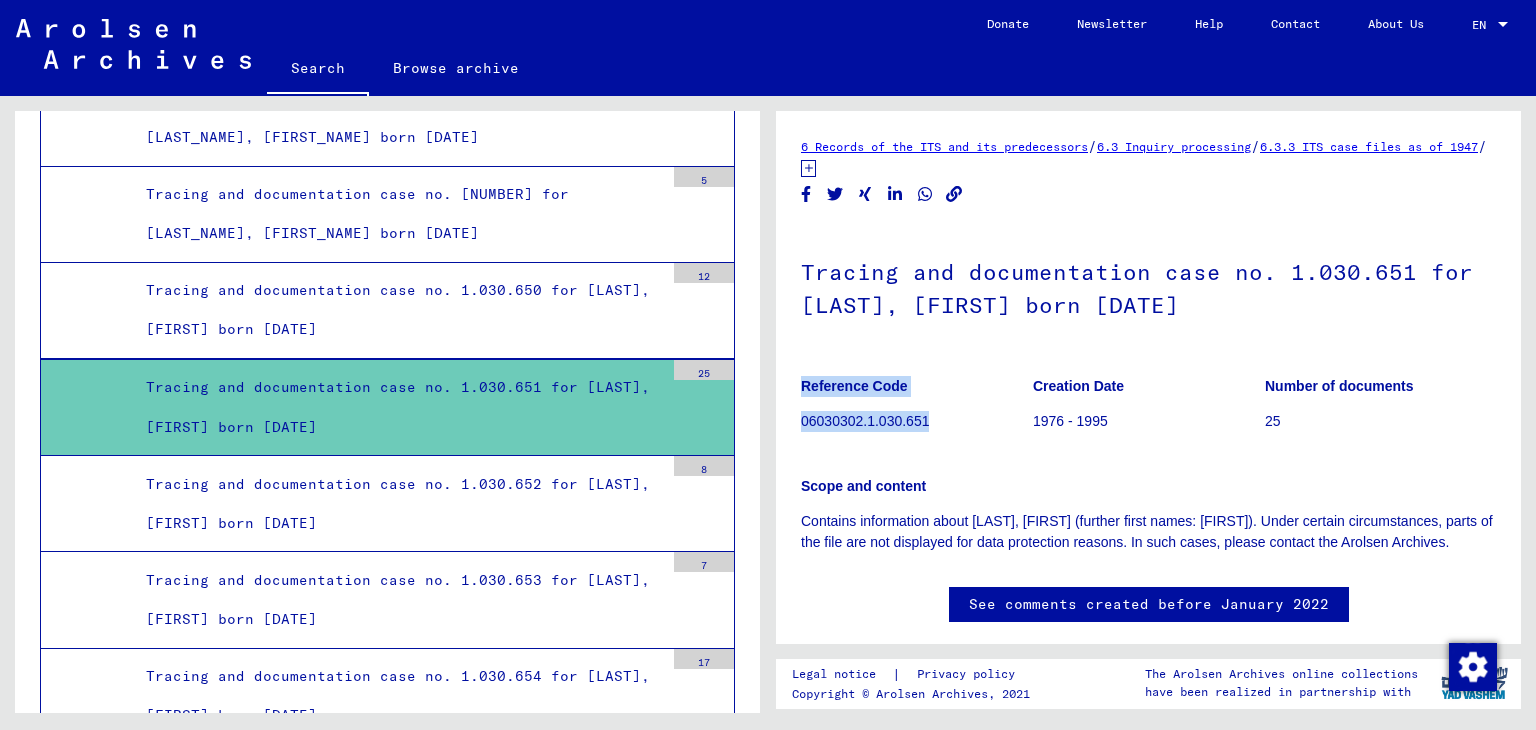 drag, startPoint x: 795, startPoint y: 417, endPoint x: 936, endPoint y: 421, distance: 141.05673 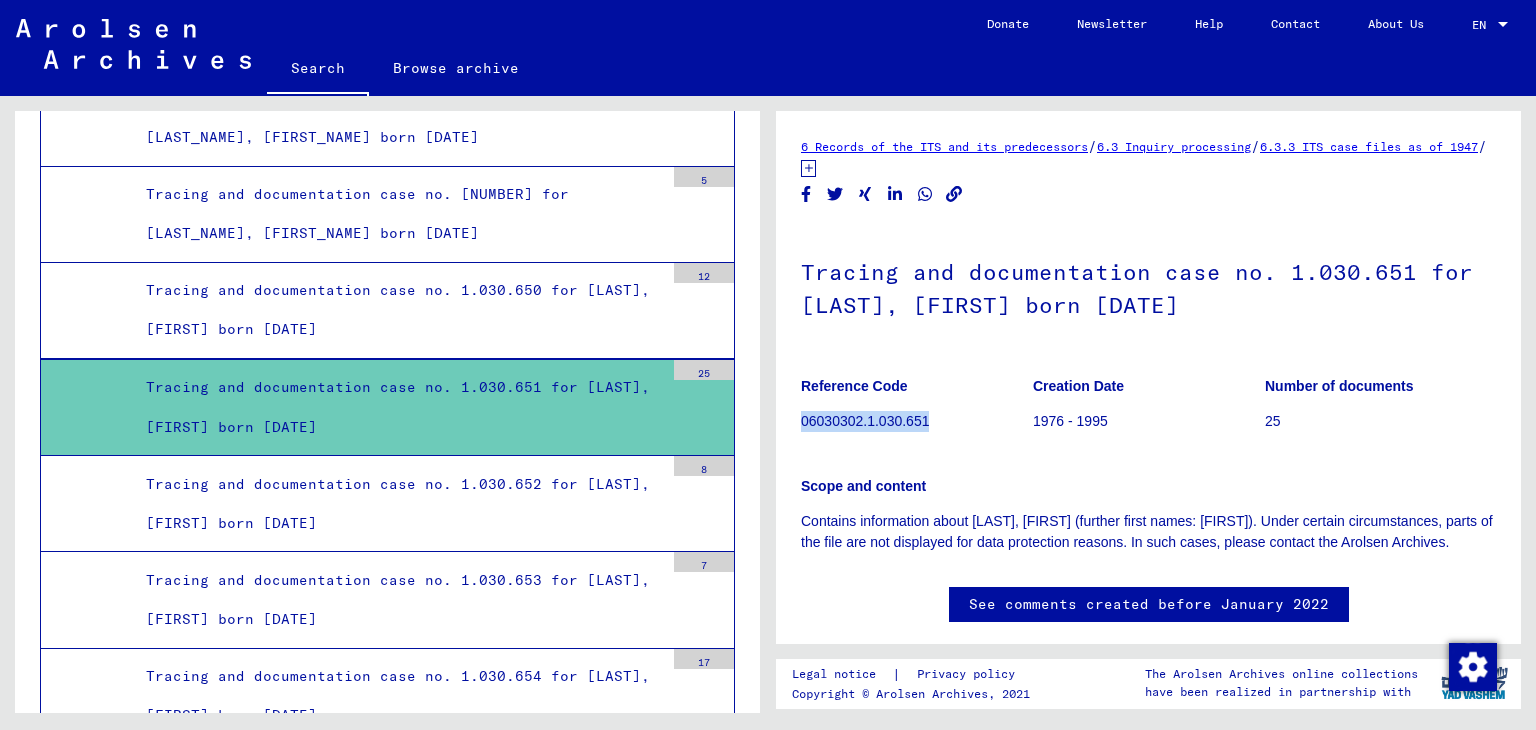 drag, startPoint x: 802, startPoint y: 420, endPoint x: 934, endPoint y: 414, distance: 132.13629 